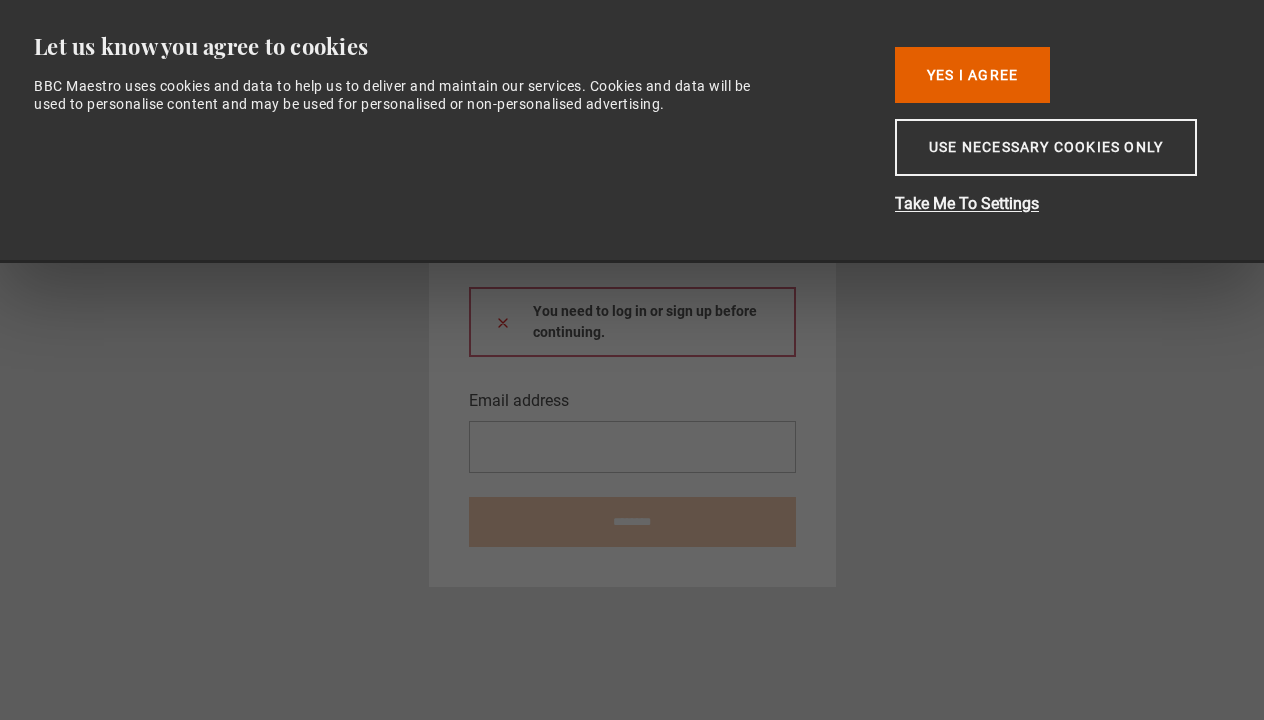 scroll, scrollTop: 0, scrollLeft: 0, axis: both 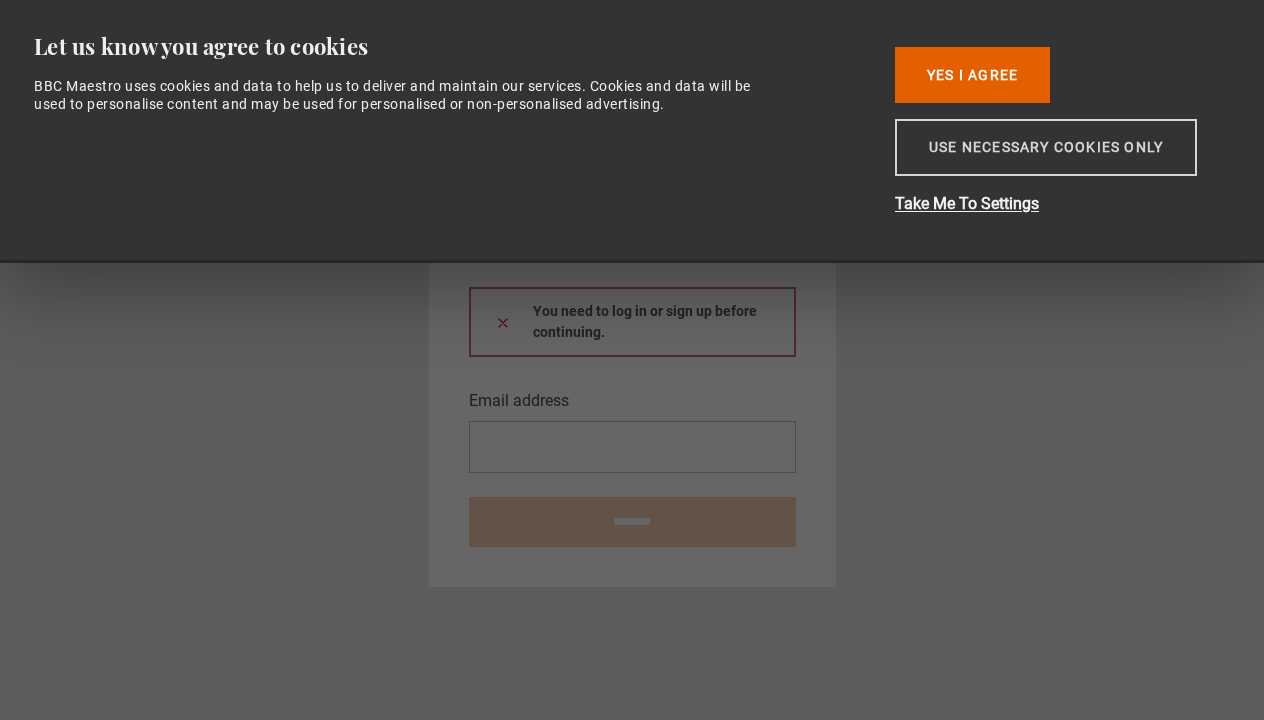 click on "Use necessary cookies only" at bounding box center [1046, 147] 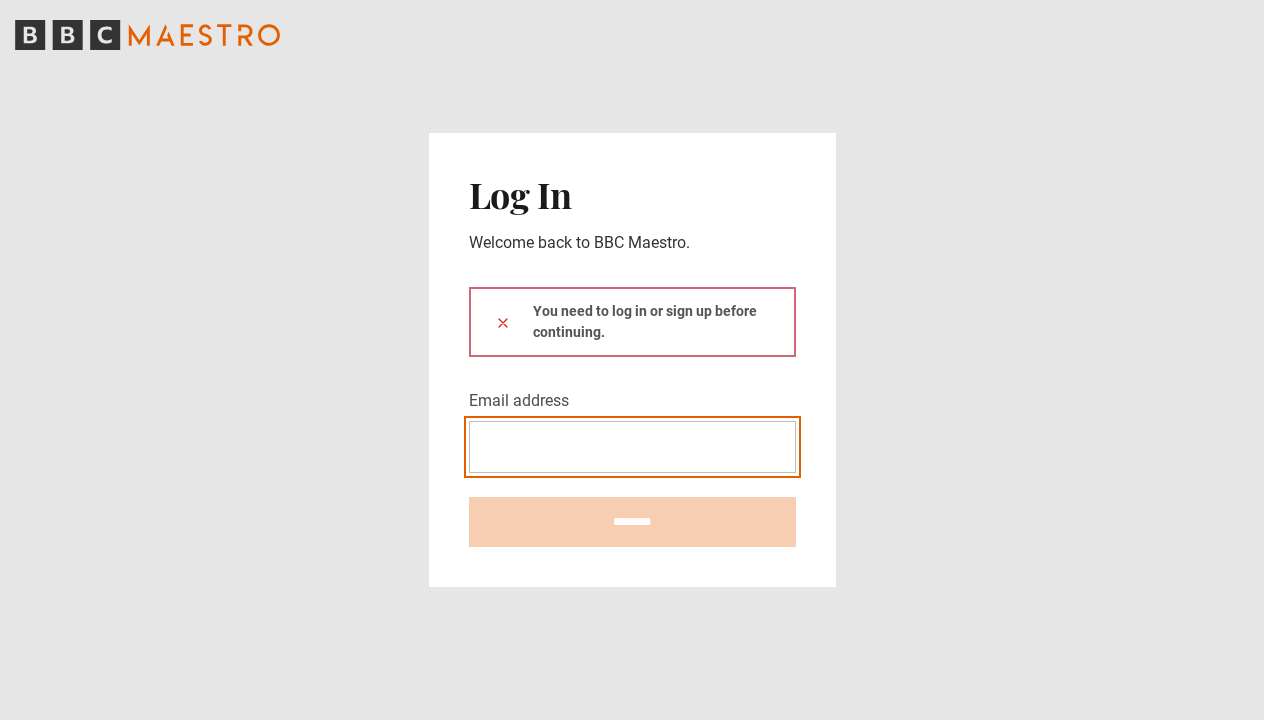 click on "Email address" at bounding box center [632, 447] 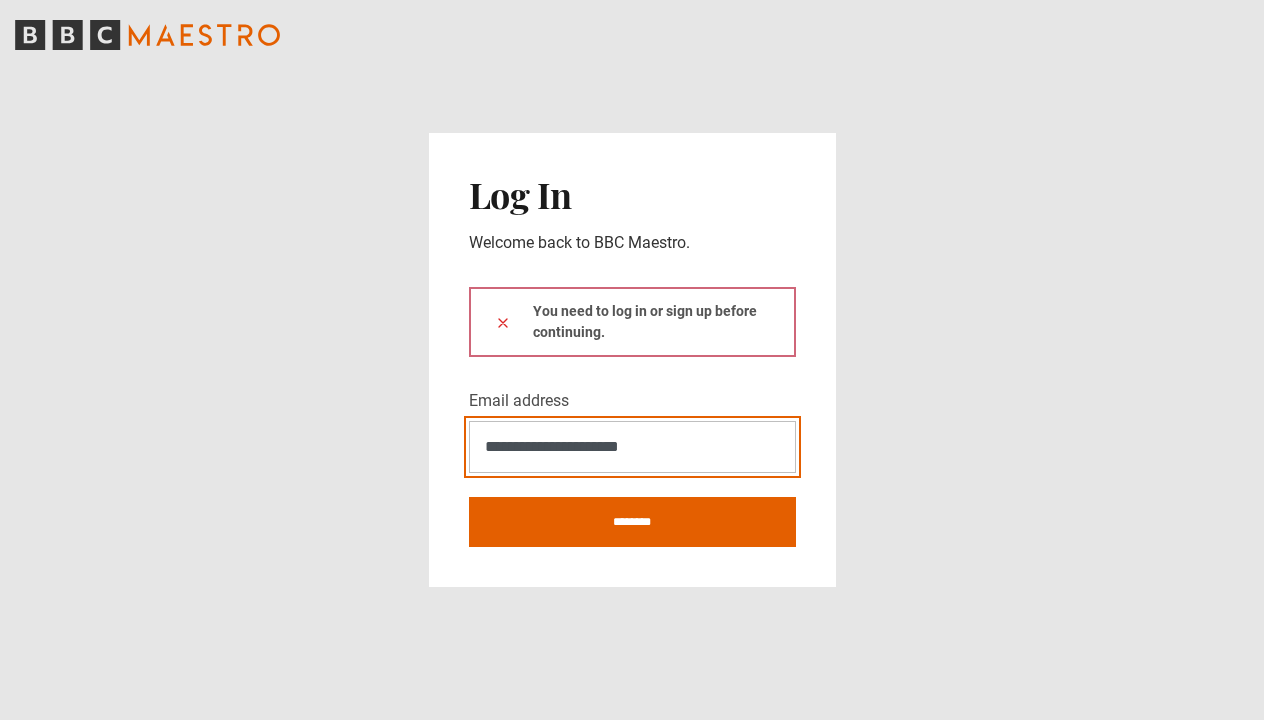 type on "**********" 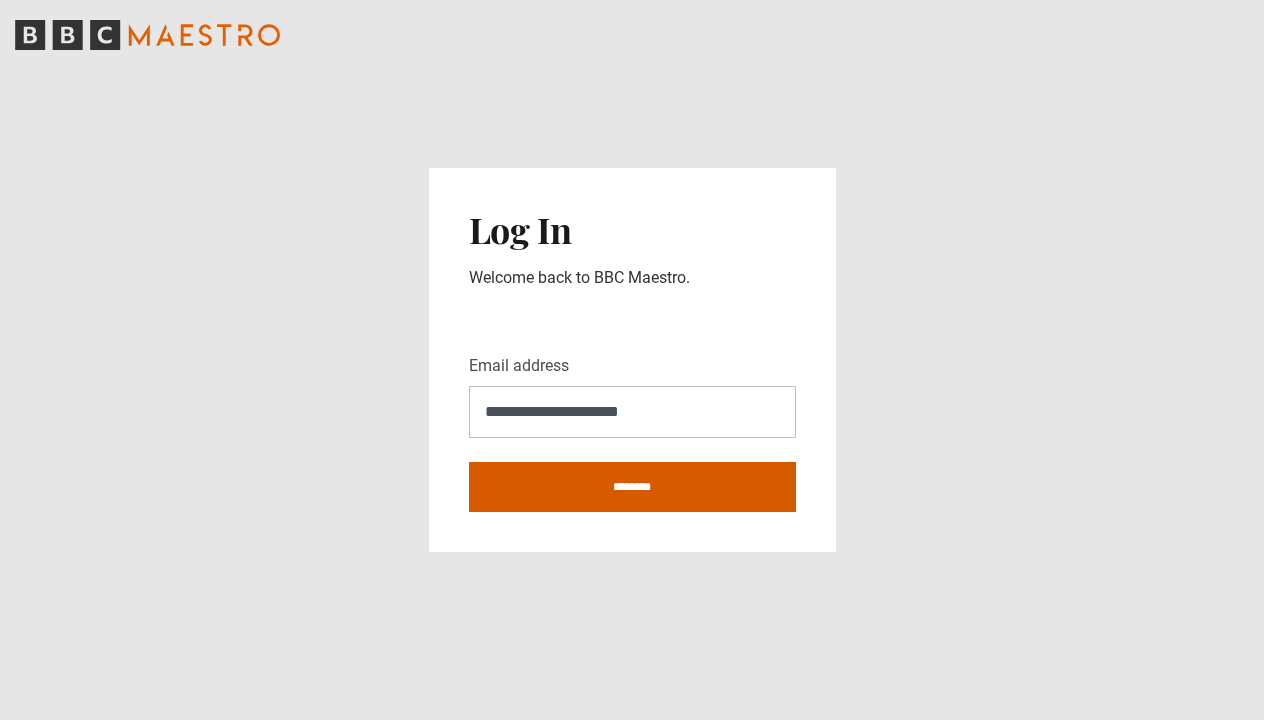 click on "********" at bounding box center (632, 487) 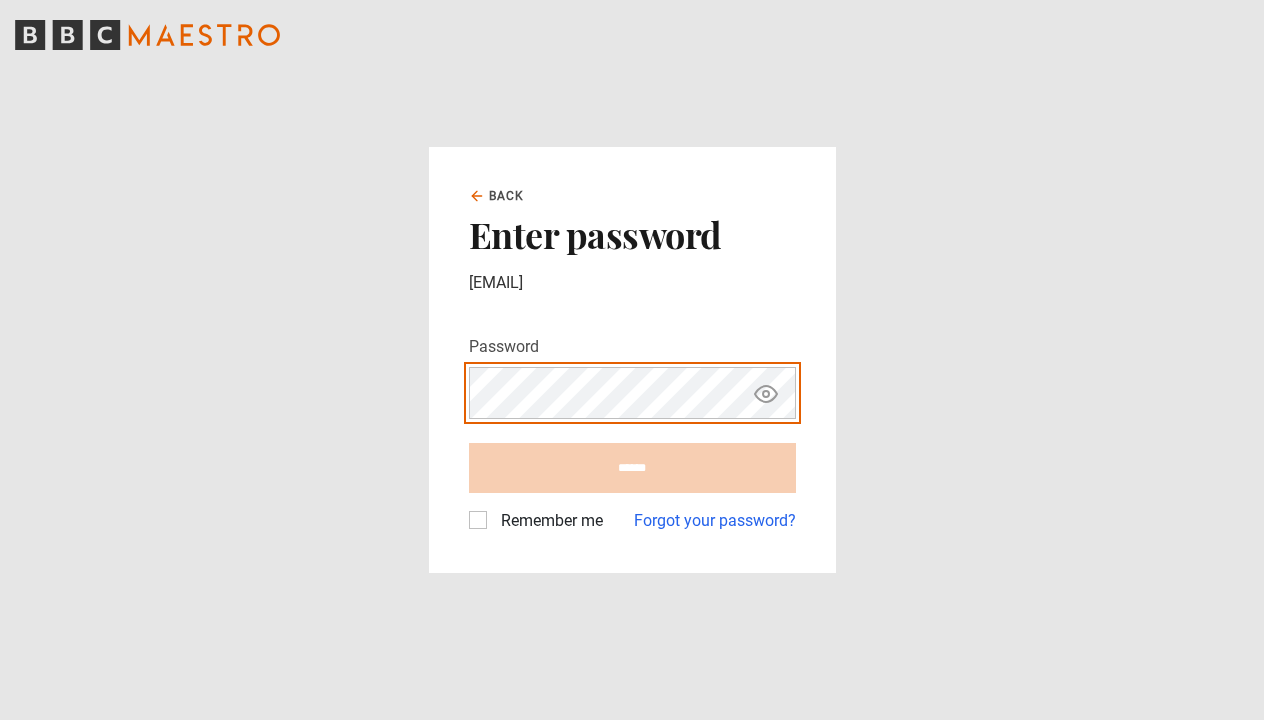 scroll, scrollTop: 0, scrollLeft: 0, axis: both 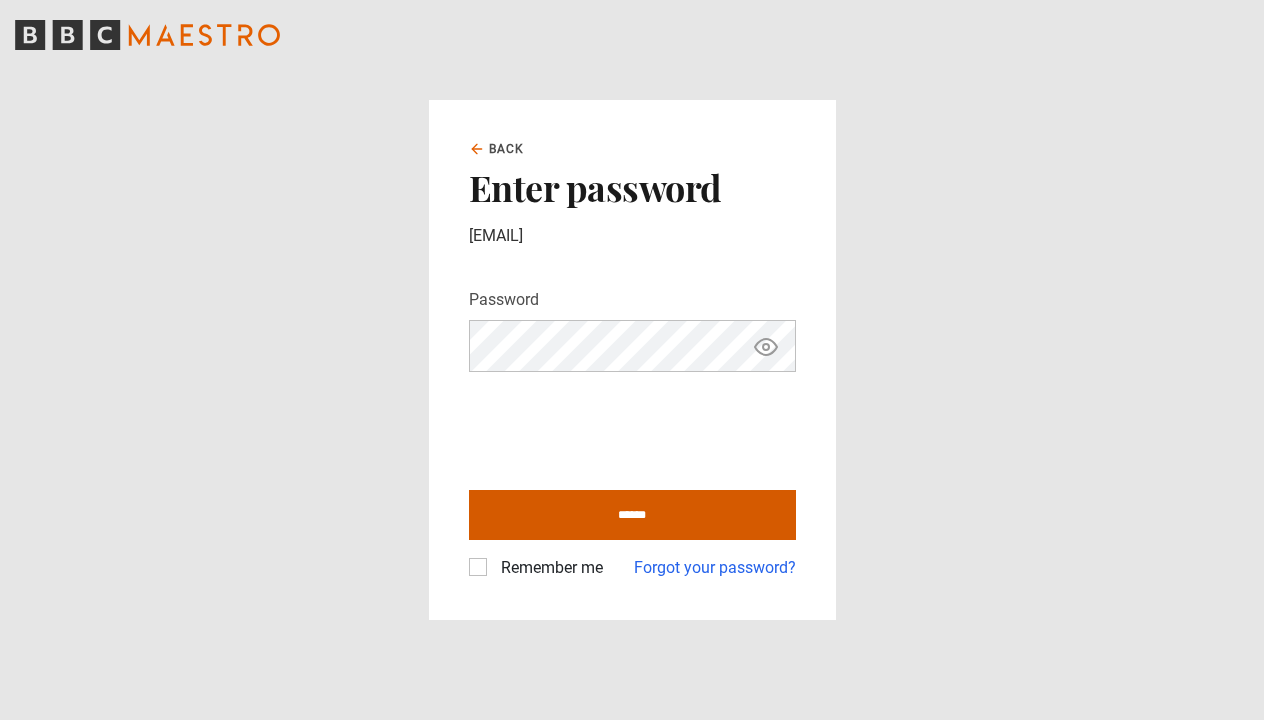 click on "******" at bounding box center (632, 515) 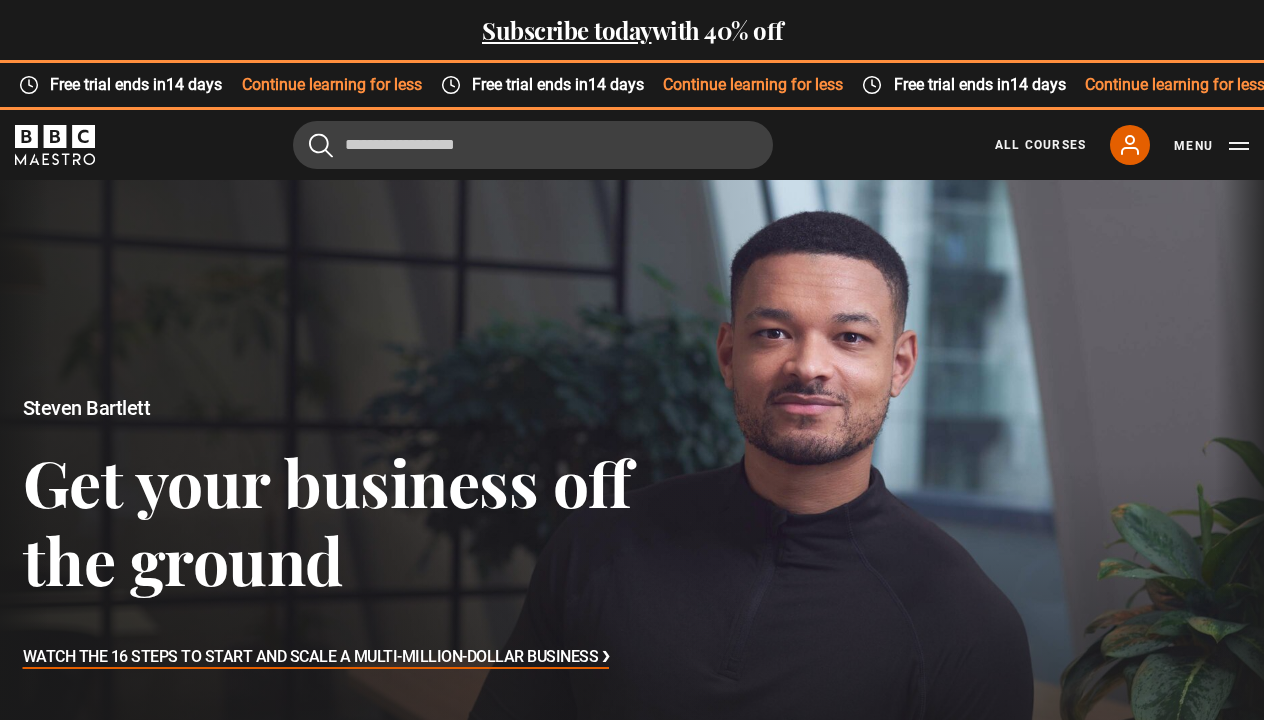 scroll, scrollTop: 0, scrollLeft: 0, axis: both 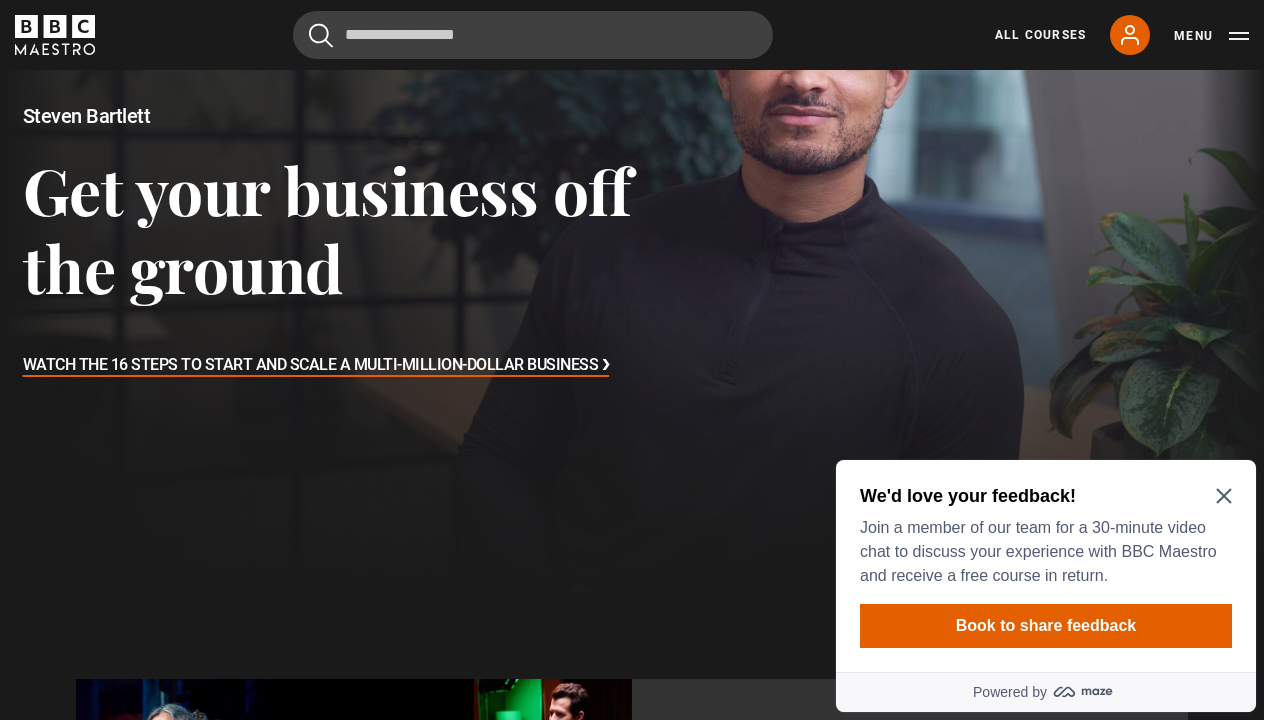 click 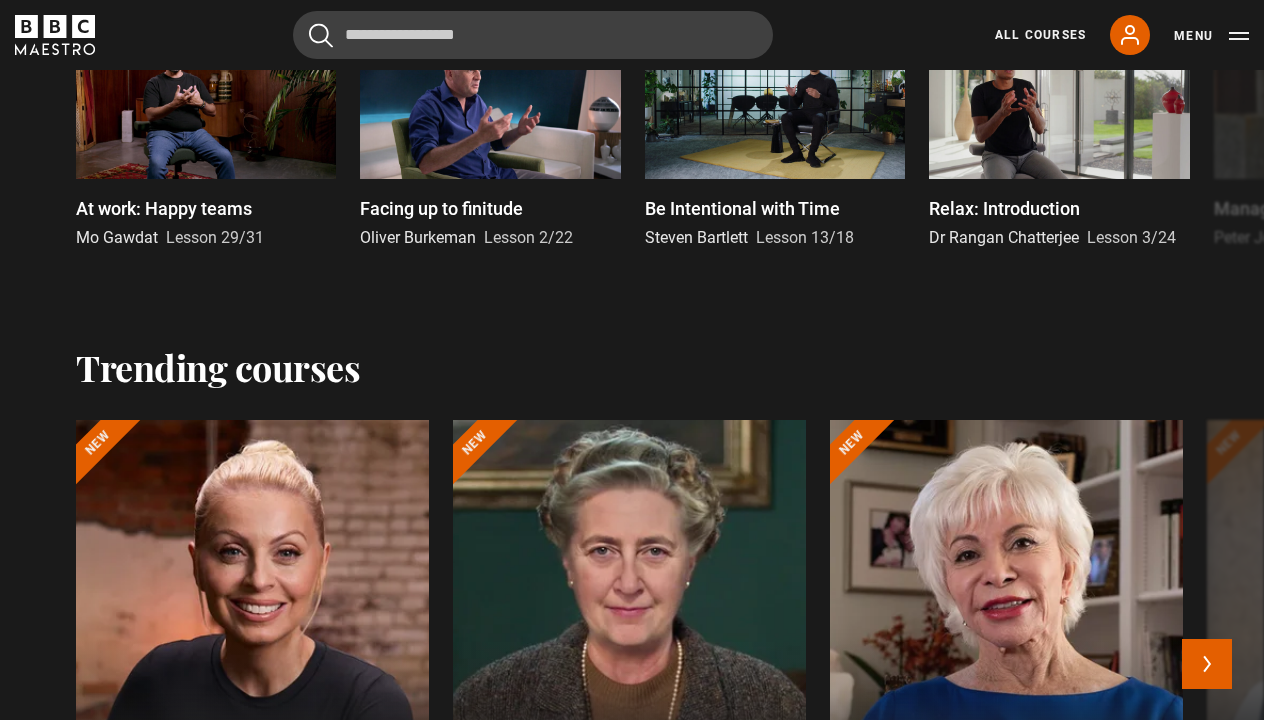 scroll, scrollTop: 2709, scrollLeft: 0, axis: vertical 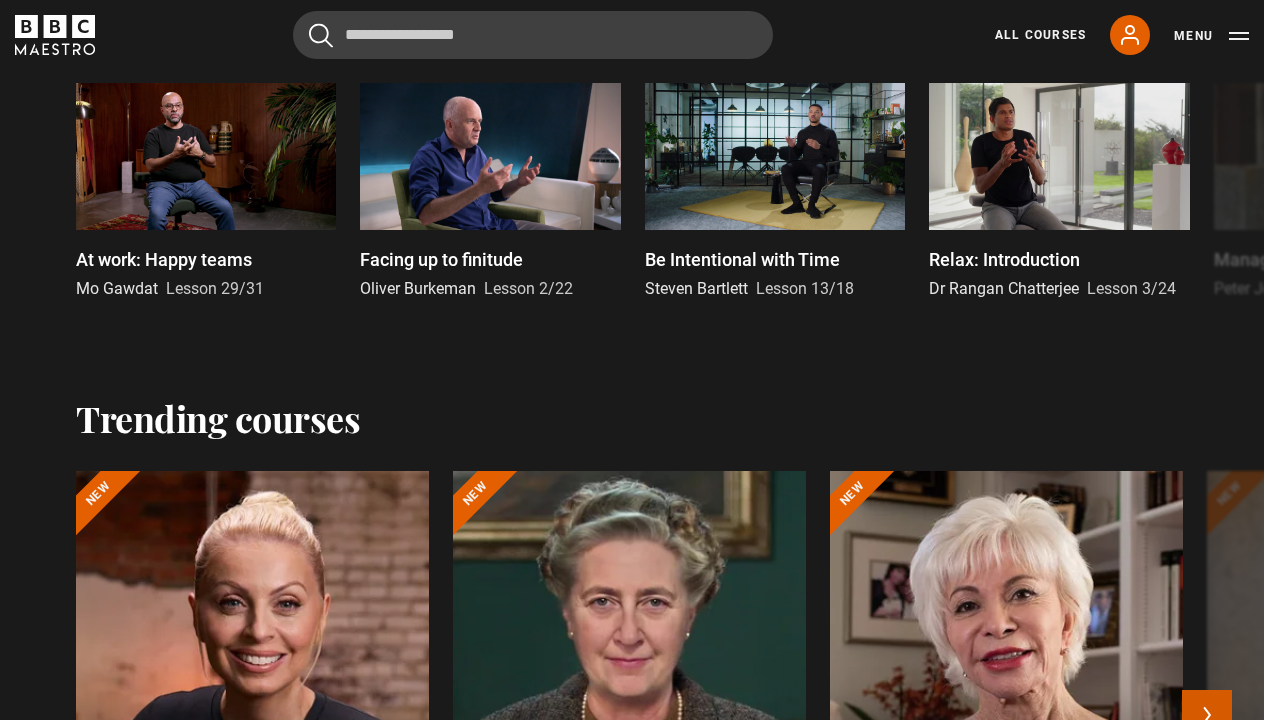 click on "Next" at bounding box center (1207, 715) 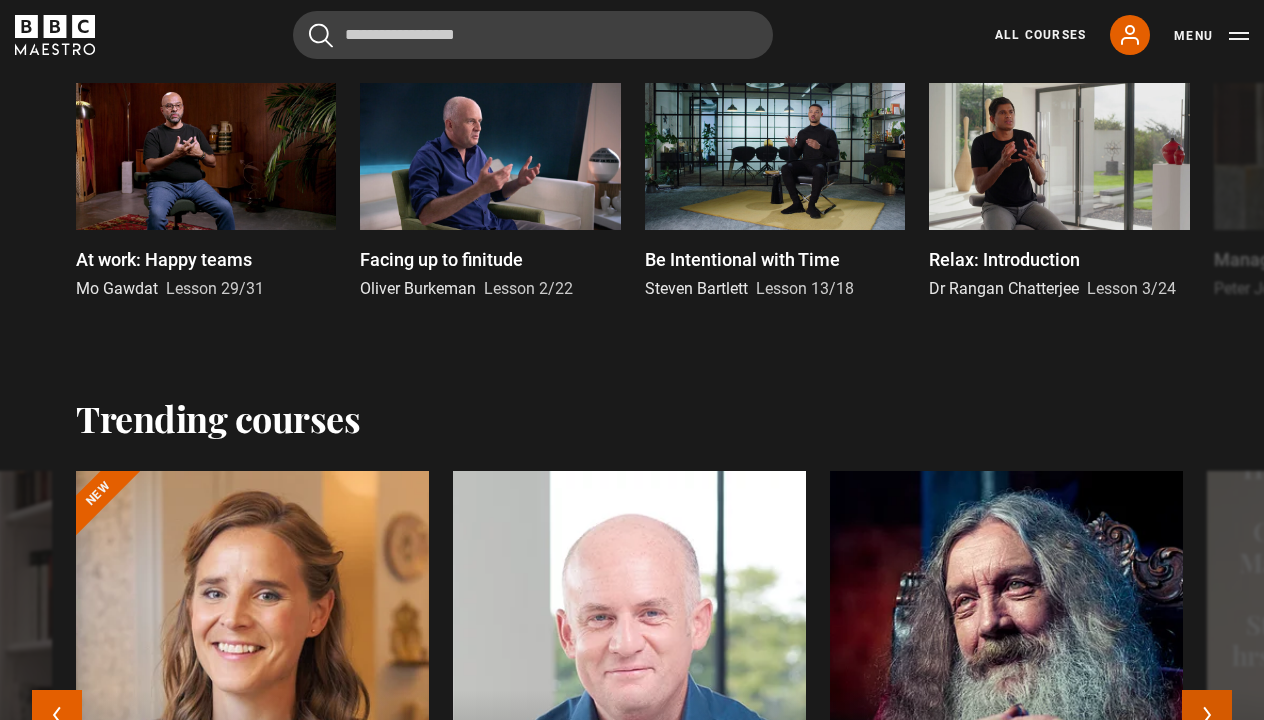 click on "Next" at bounding box center (1207, 715) 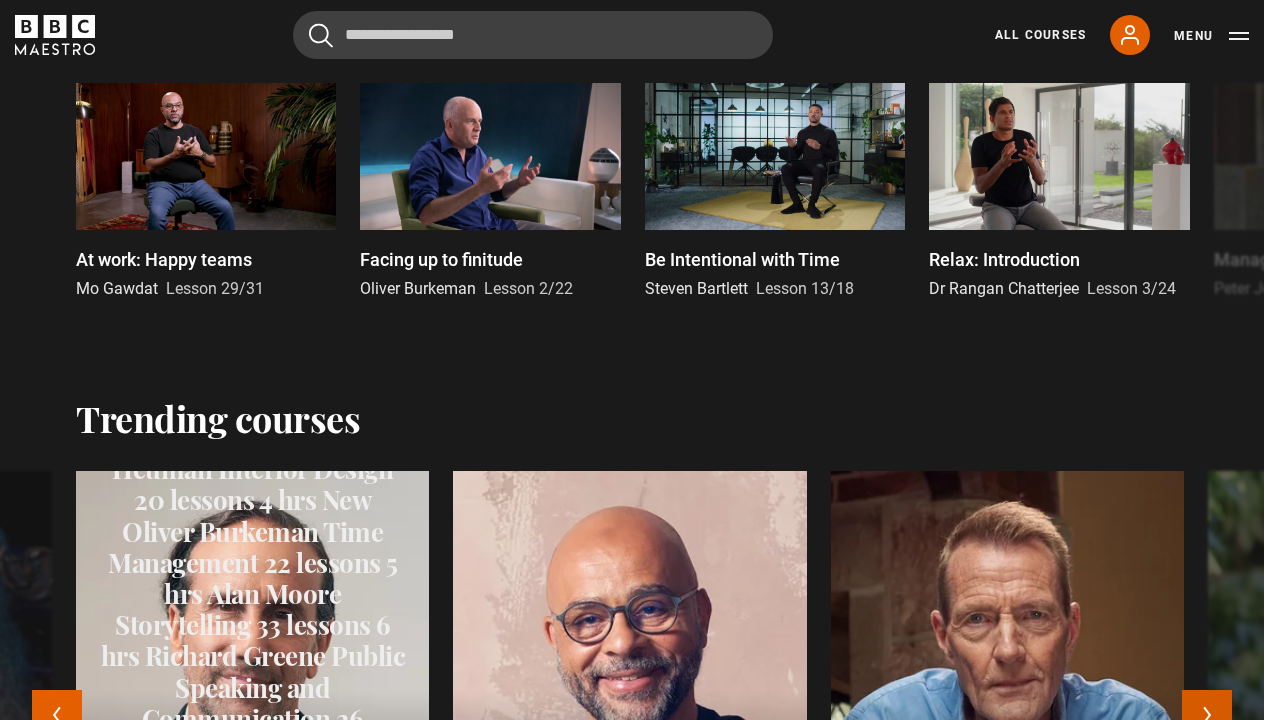 click on "Next" at bounding box center (1207, 715) 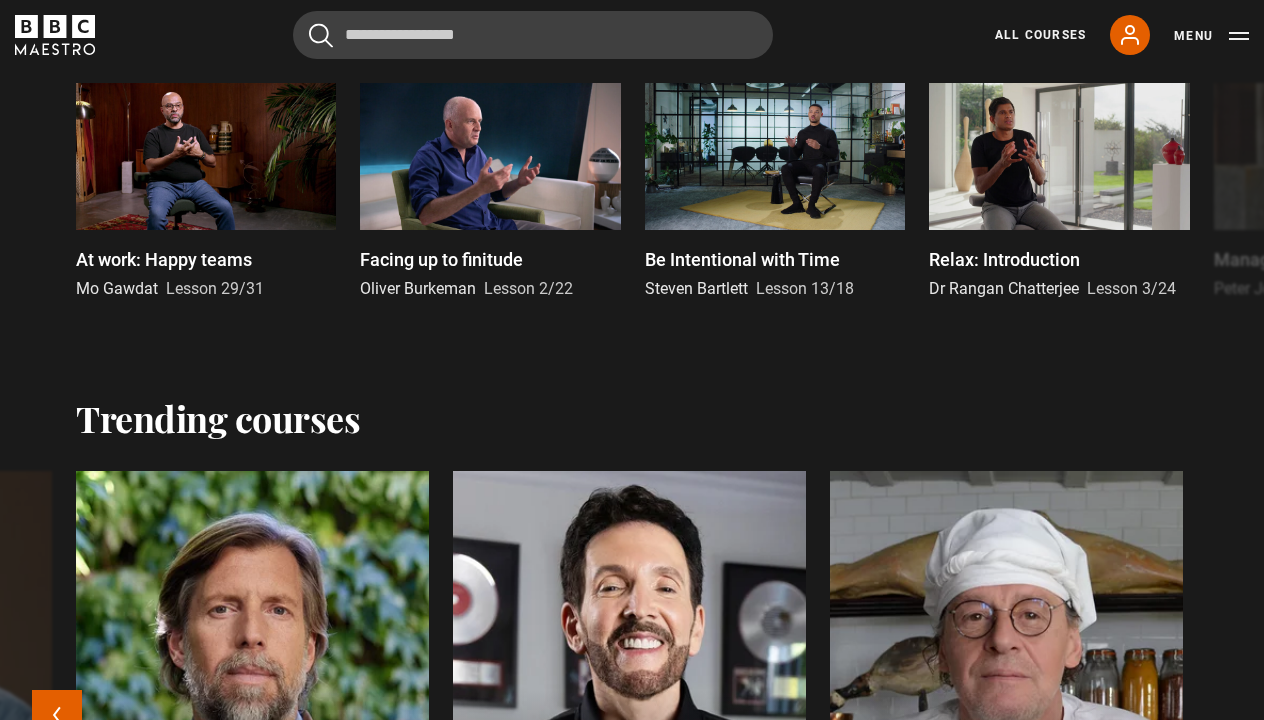 click on "Evy Poumpouras
The Art of Influence
24 lessons
4  hrs
New
Agatha Christie
Writing
11 lessons
2.5  hrs
New
Isabel Allende
Magical Storytelling
22 lessons
4.5  hrs
Bonus content added
New
Beata Heuman
Interior Design
20 lessons
4  hrs
New
Oliver Burkeman
Time Management
22 lessons
5  hrs
Alan Moore
Storytelling
33 lessons
6  hrs
Richard  Greene
Public Speaking and Communication
26 lessons
5.5  hrs
Mo Gawdat
Happiness
31 lessons
6  hrs
Lee Child
Writing Popular Fiction
35 lessons
8  hrs" at bounding box center [632, 723] 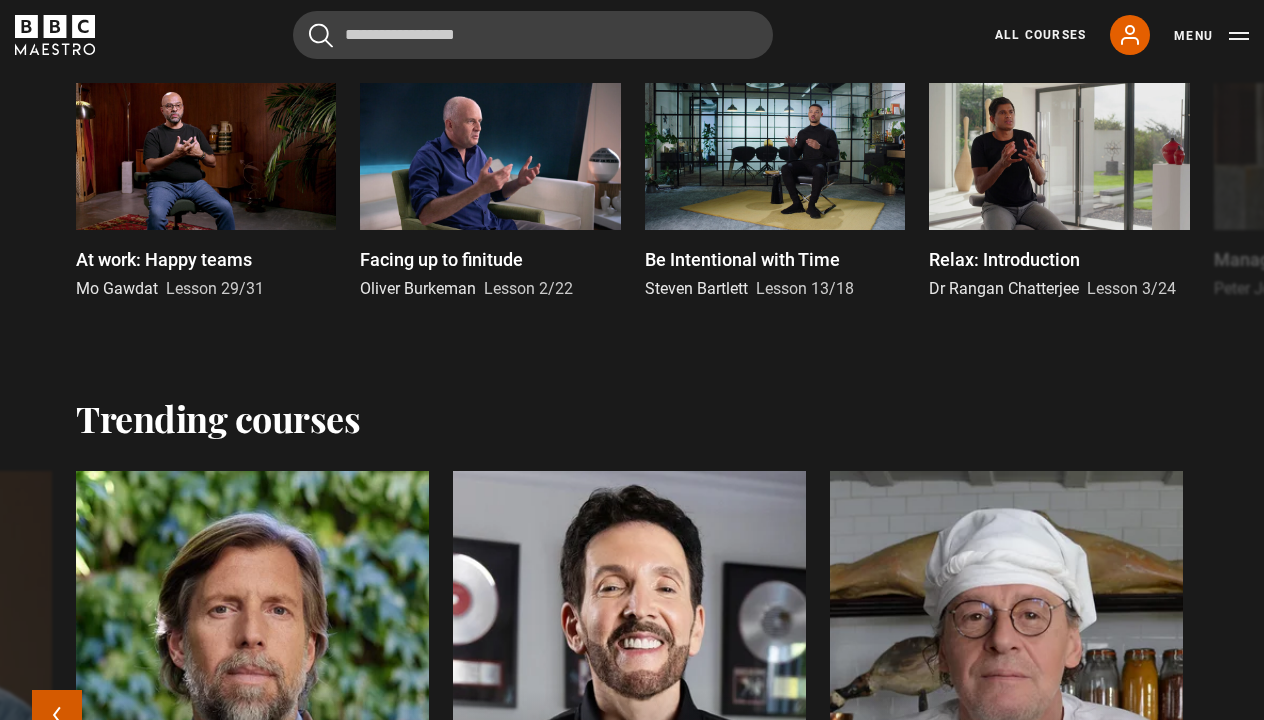 click on "Previous" at bounding box center [57, 715] 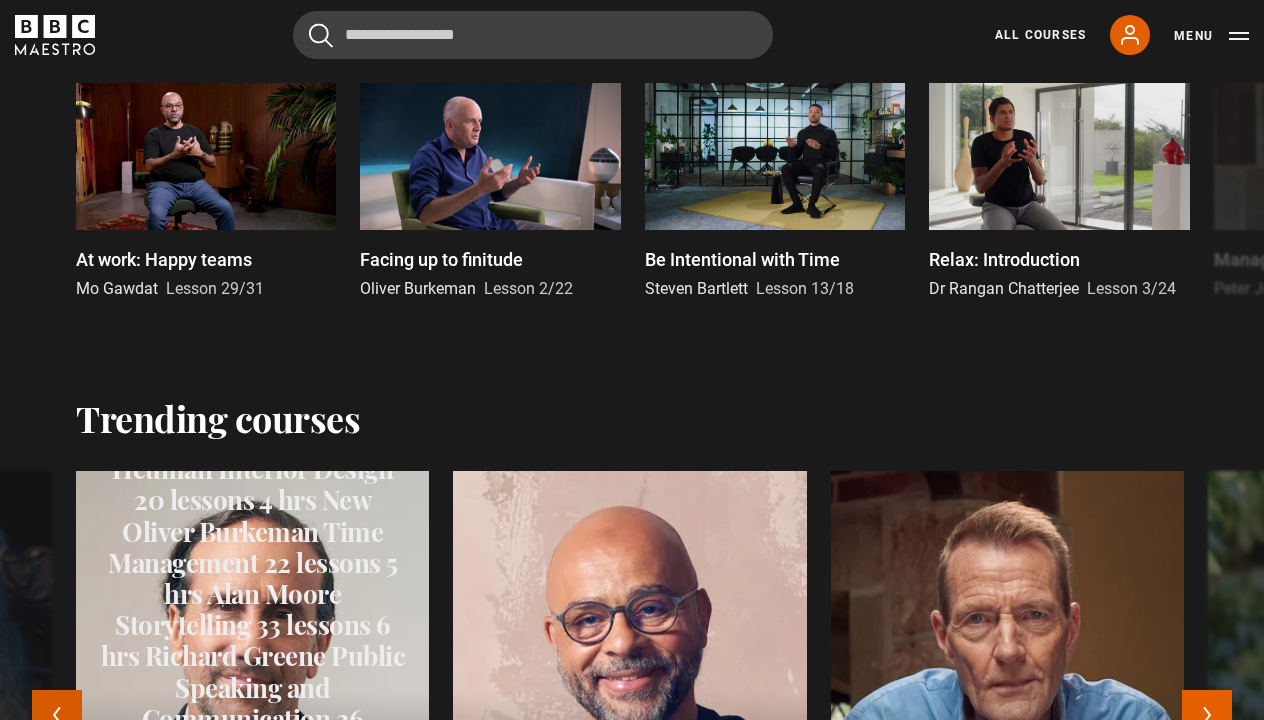 click on "Previous" at bounding box center [57, 715] 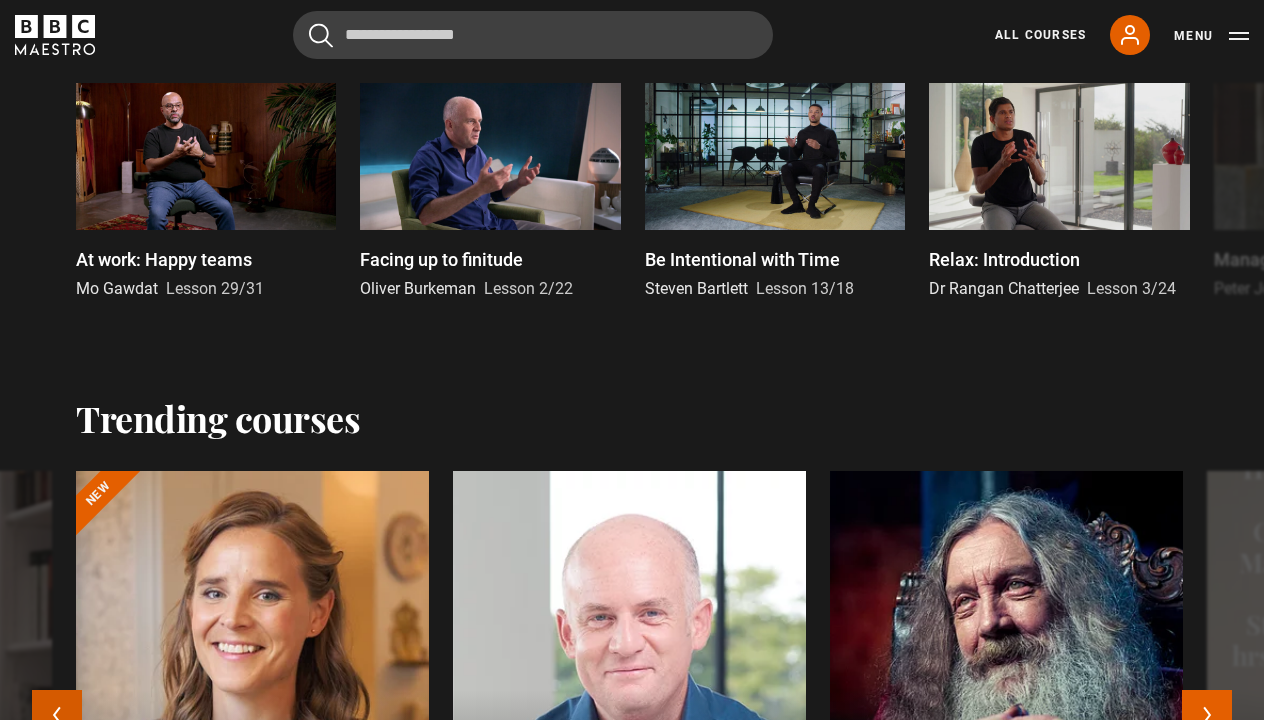 click on "Previous" at bounding box center (57, 715) 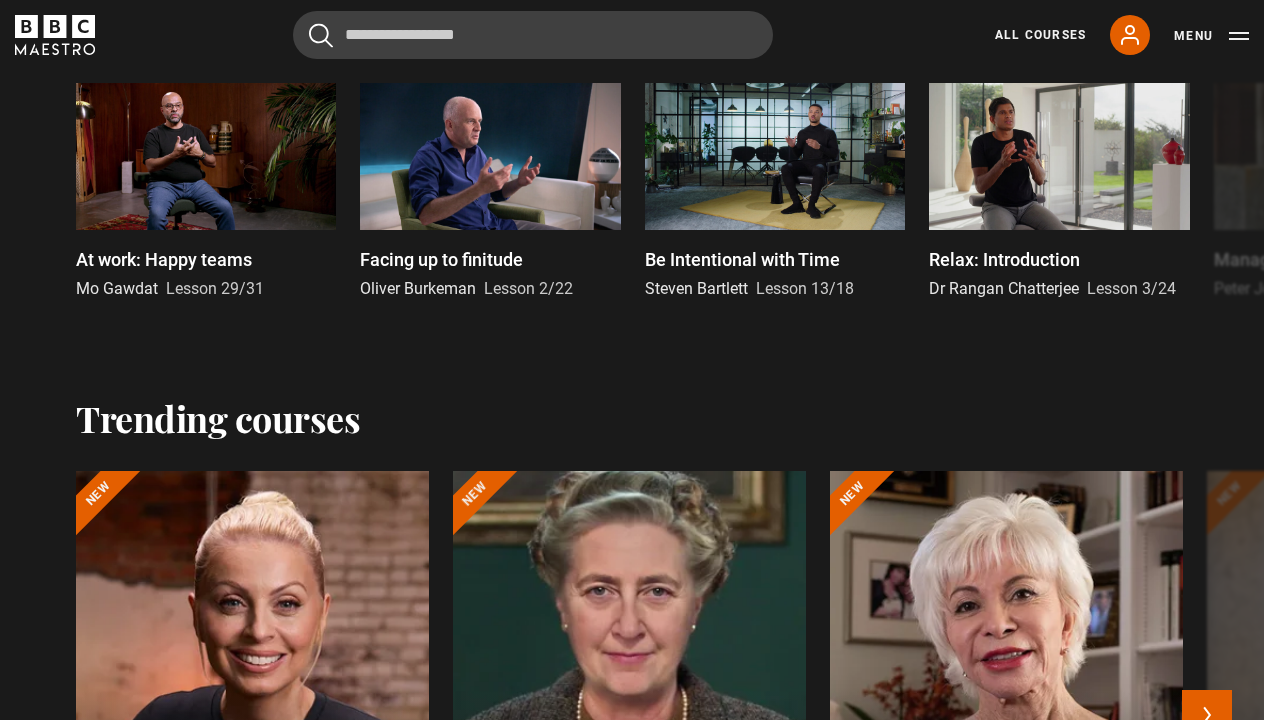click at bounding box center (629, 711) 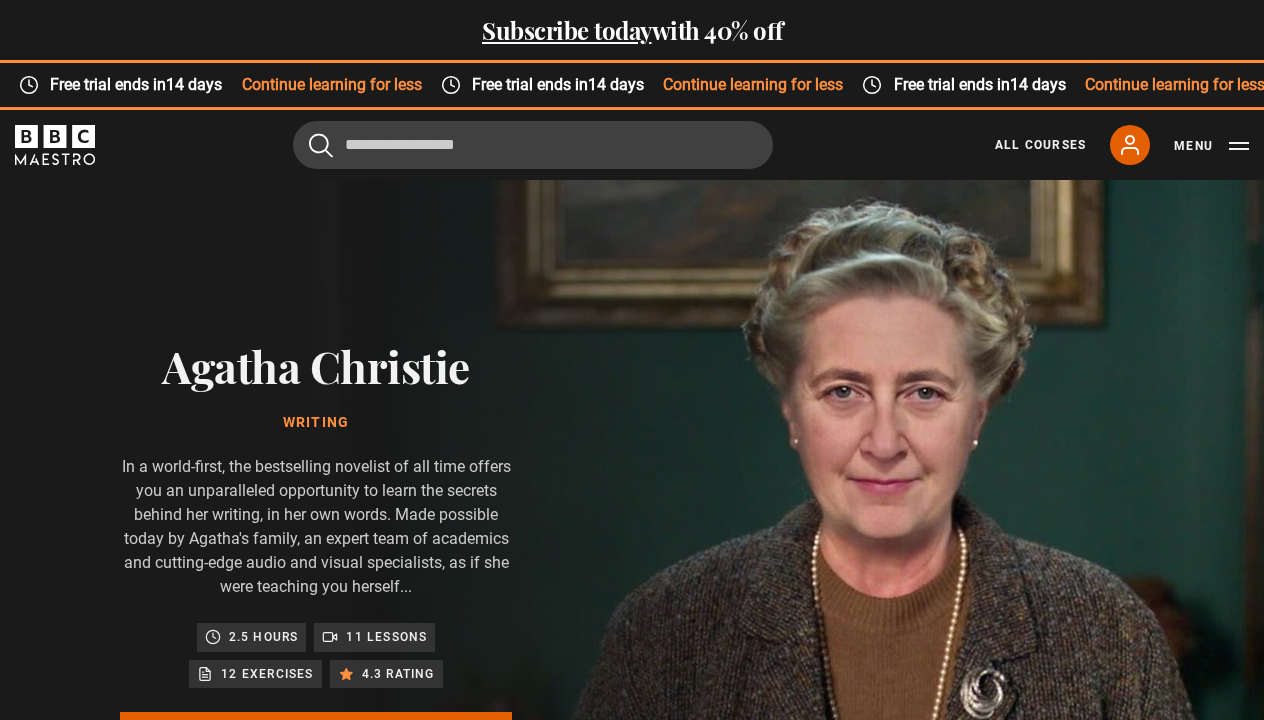 scroll, scrollTop: 0, scrollLeft: 0, axis: both 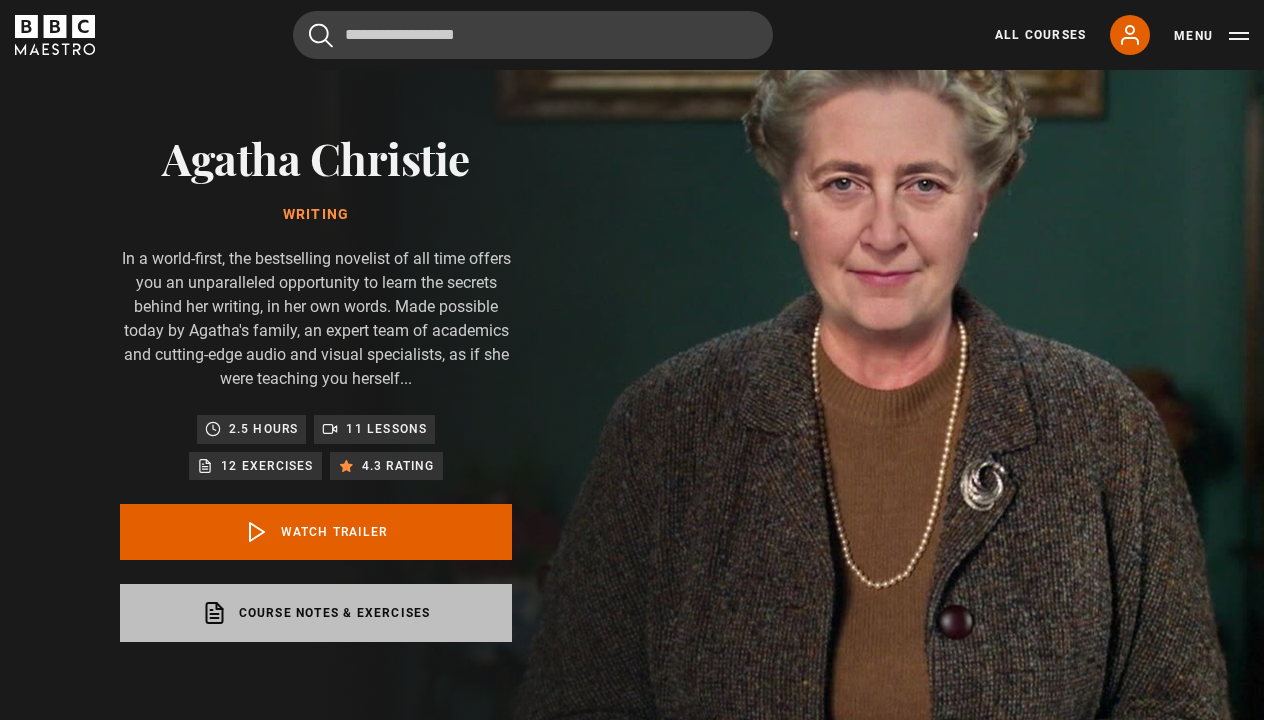 click on "Course notes & exercises
opens in a new tab" at bounding box center [316, 613] 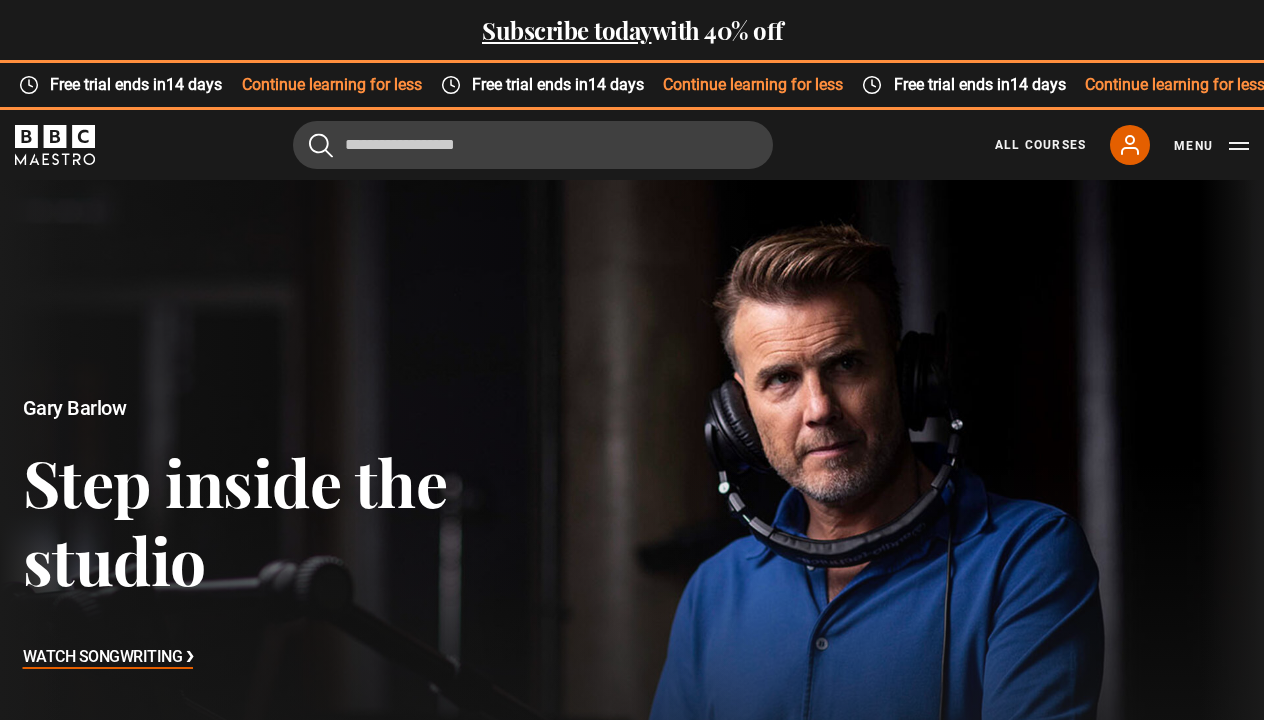 scroll, scrollTop: 0, scrollLeft: 0, axis: both 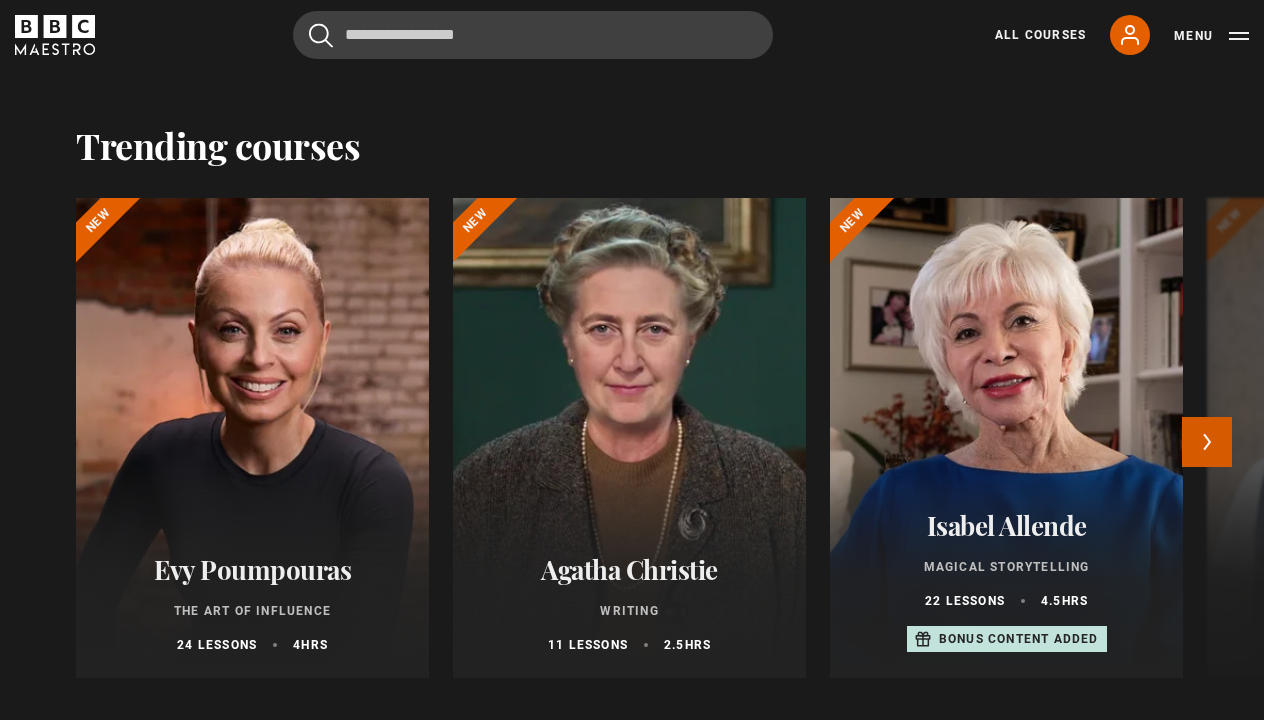 click on "Next" at bounding box center (1207, 442) 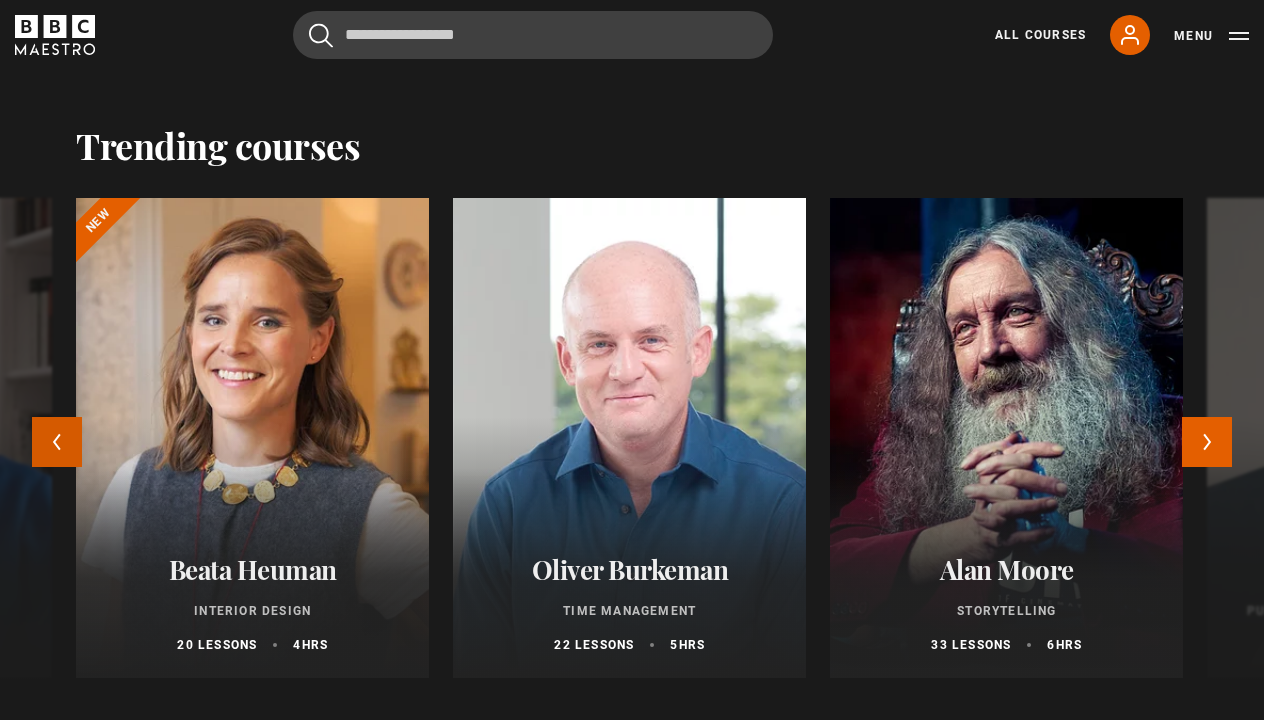 click on "Previous" at bounding box center (57, 442) 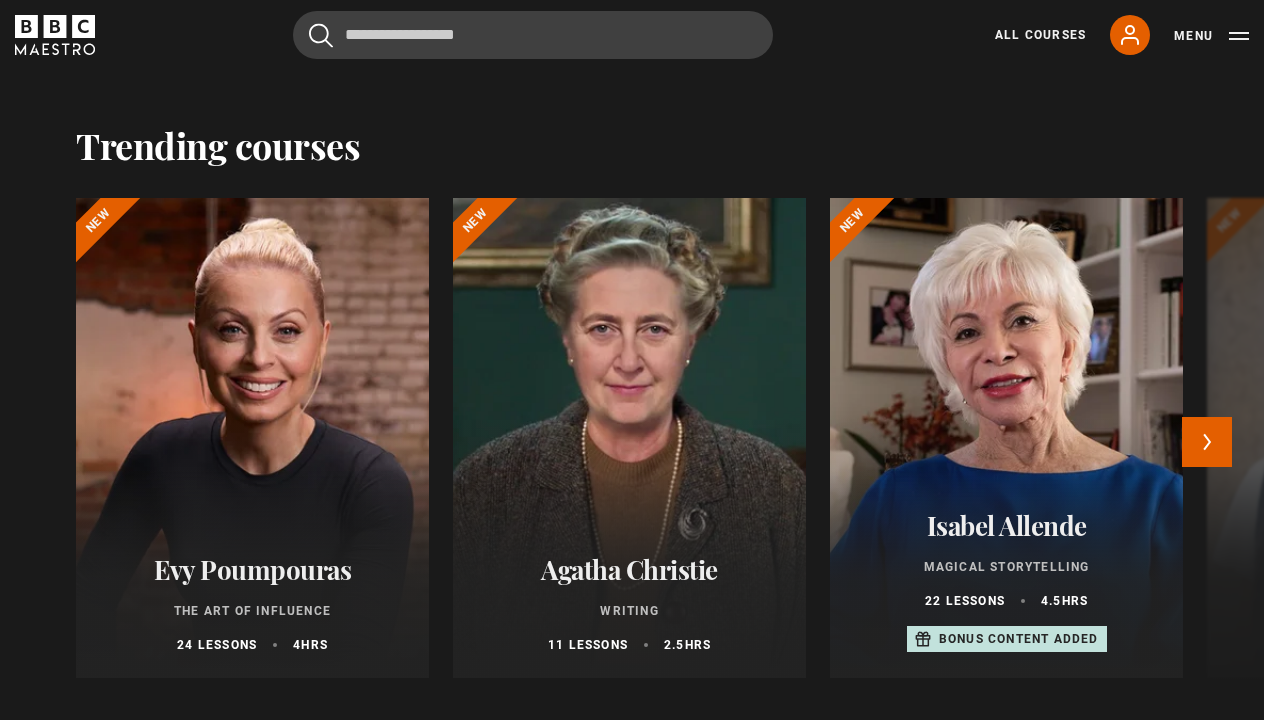 click on "Isabel Allende" at bounding box center (1006, 525) 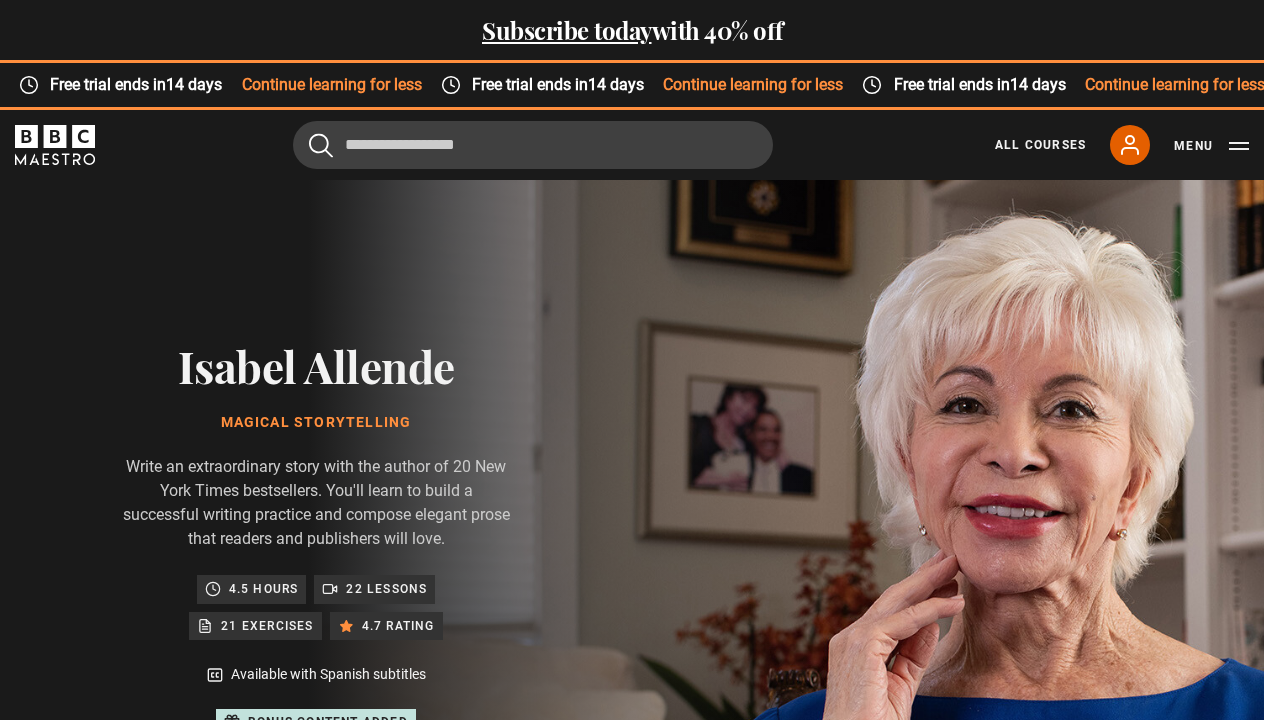 scroll, scrollTop: 0, scrollLeft: 0, axis: both 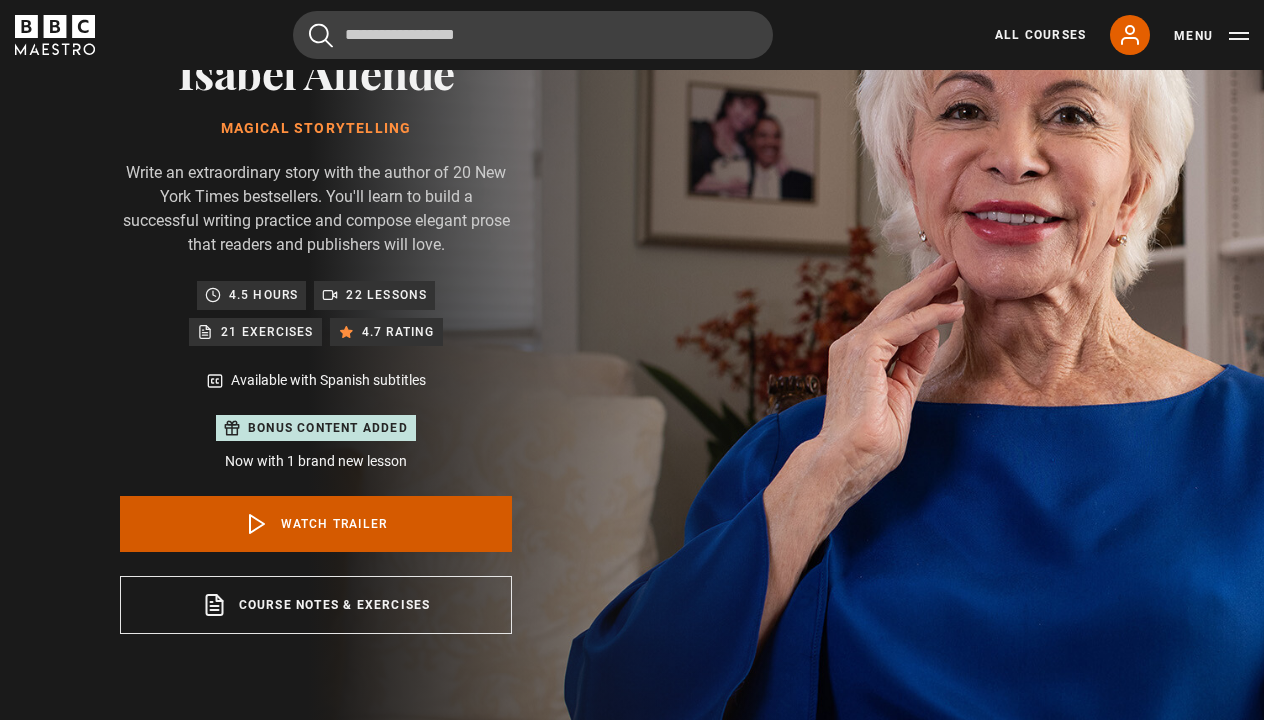 click on "Watch Trailer" at bounding box center [316, 524] 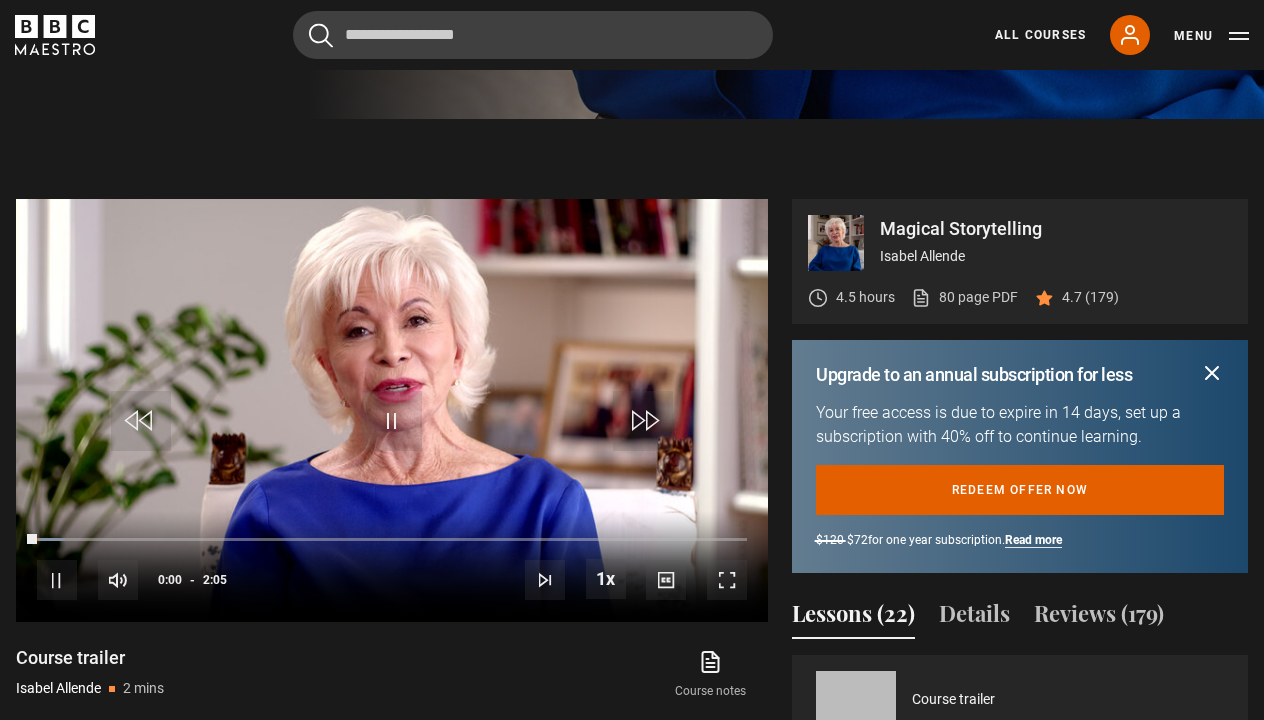 scroll, scrollTop: 1086, scrollLeft: 0, axis: vertical 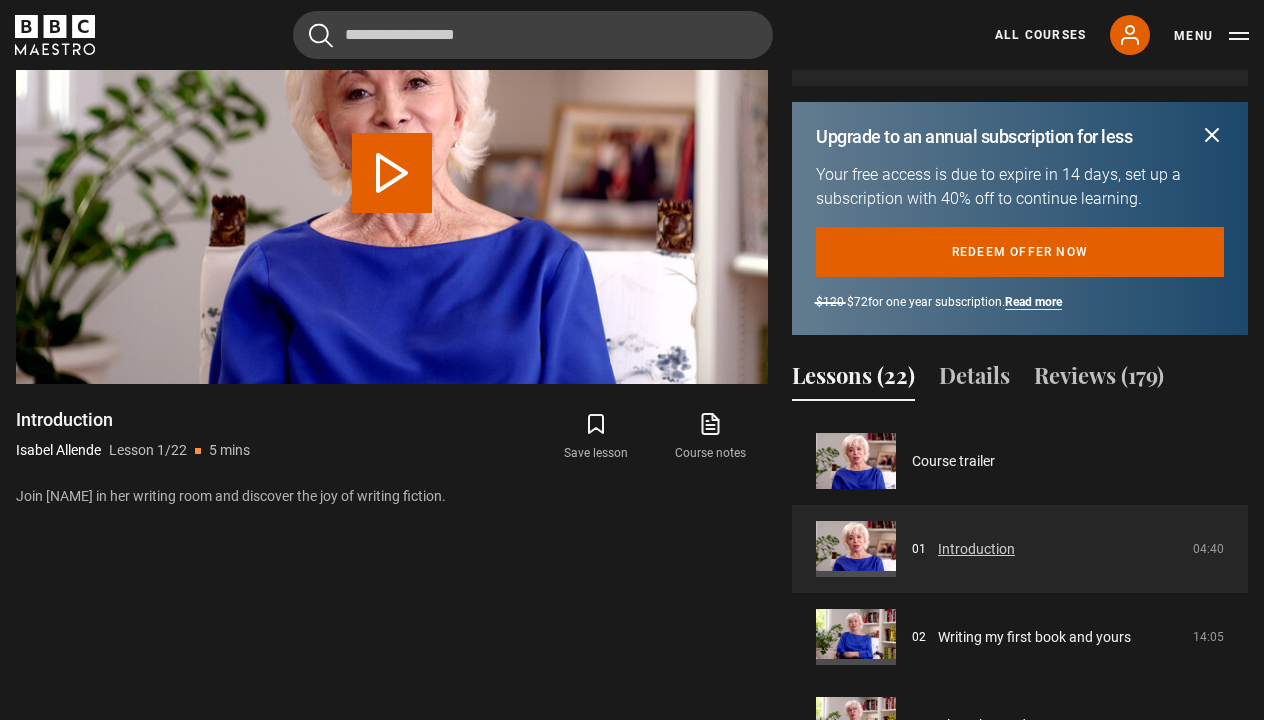 click on "Introduction" at bounding box center [976, 549] 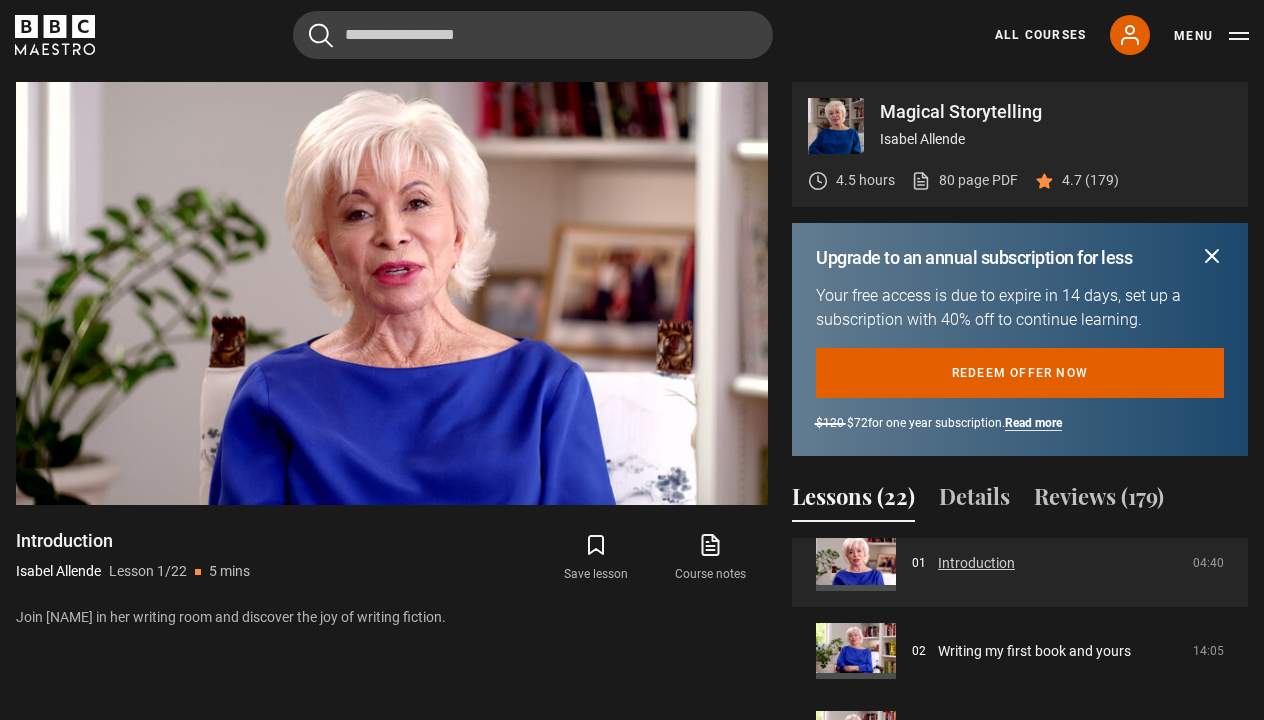 scroll, scrollTop: 110, scrollLeft: 0, axis: vertical 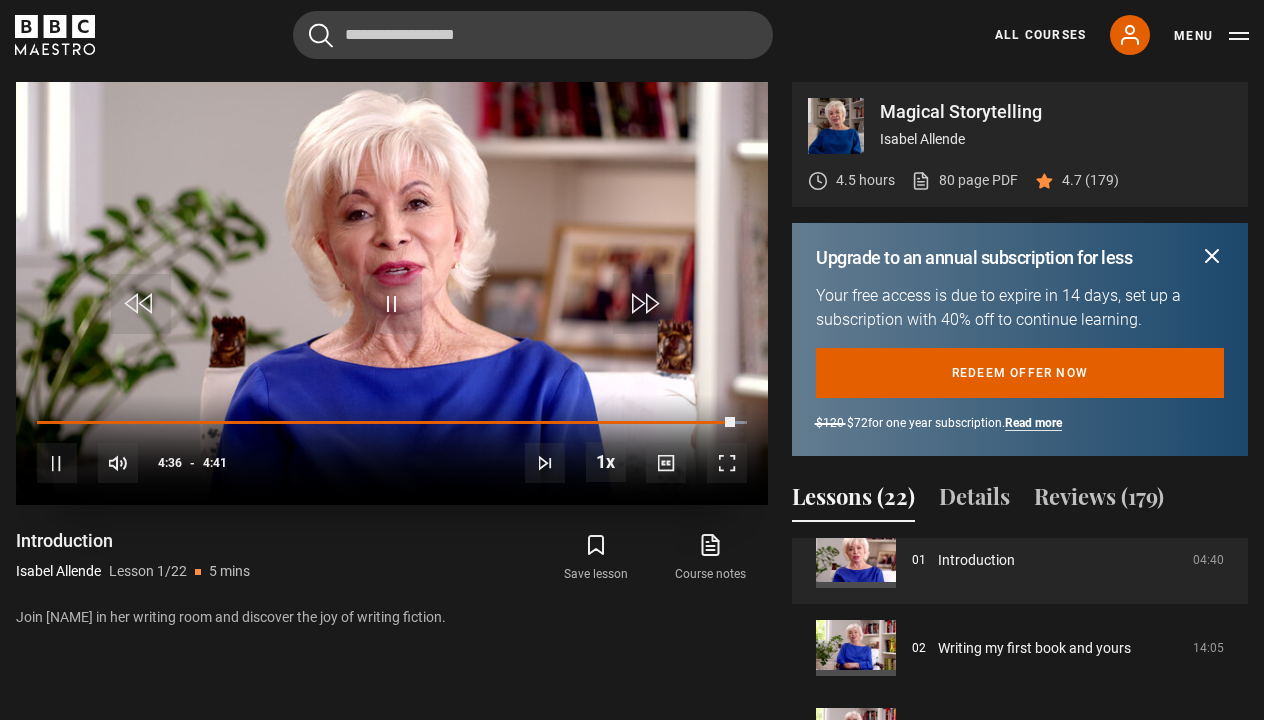 click at bounding box center [643, 304] 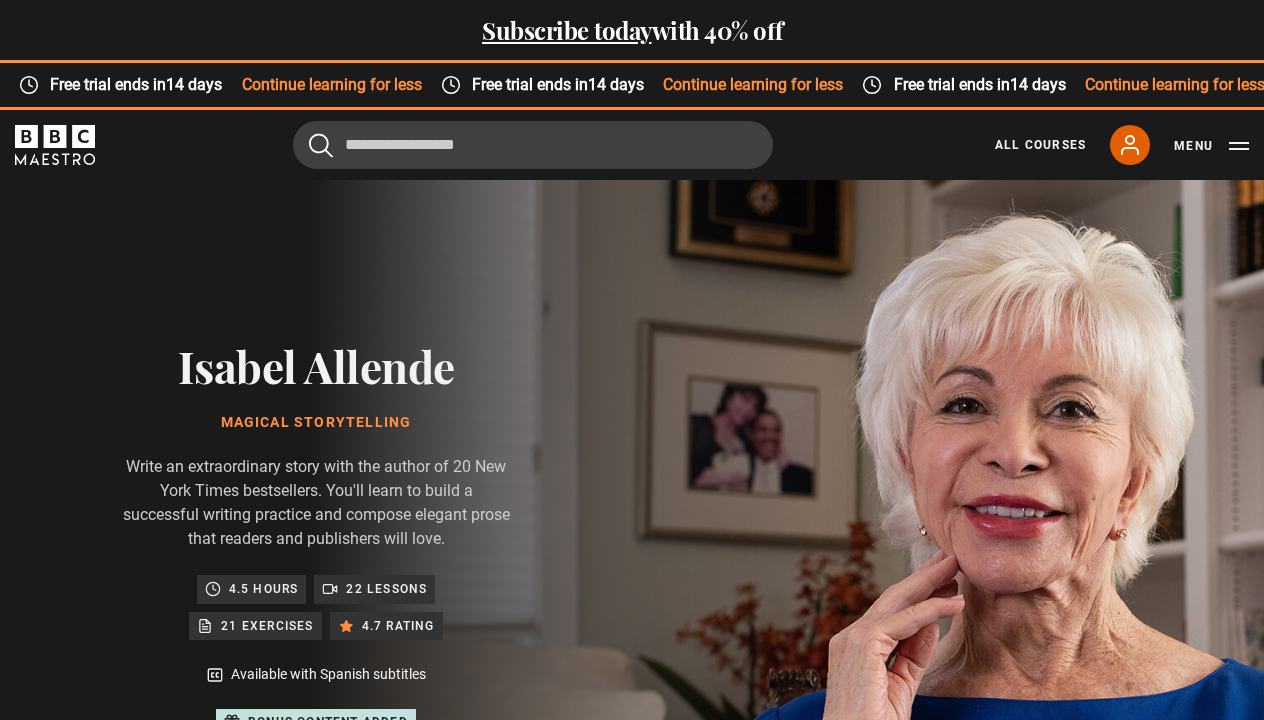 scroll, scrollTop: 1086, scrollLeft: 0, axis: vertical 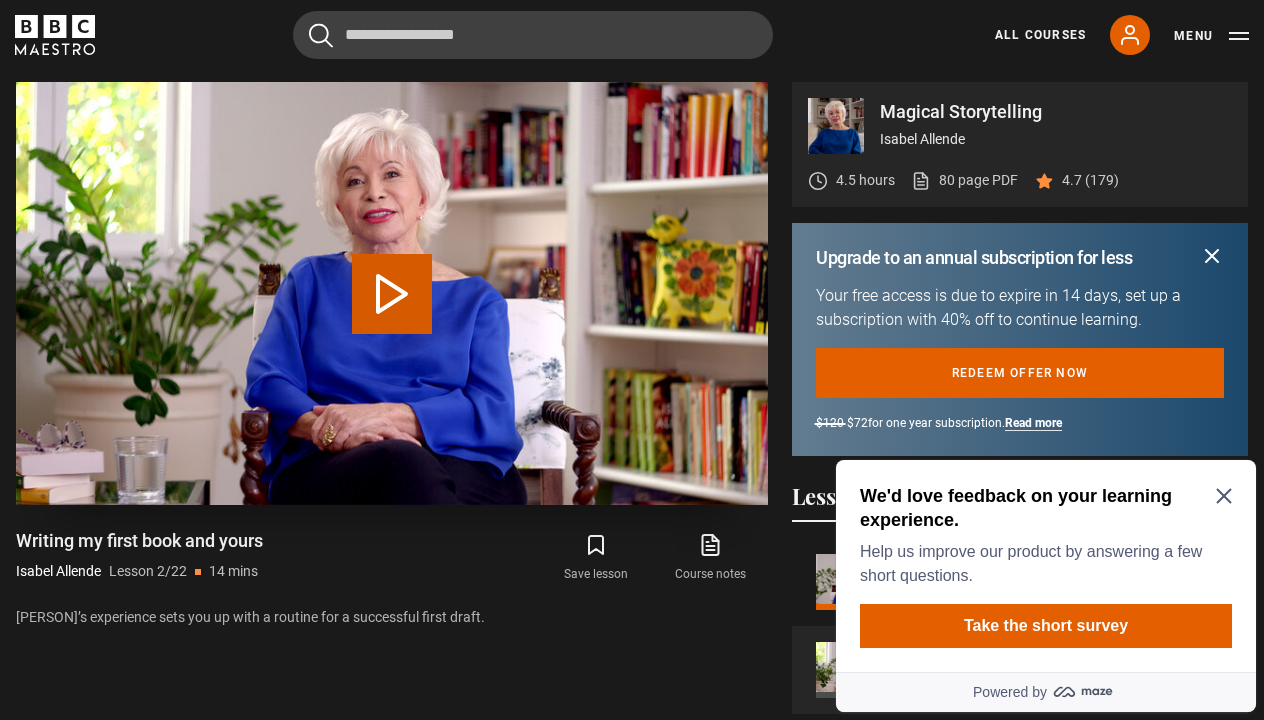 click on "Play Lesson Writing my first book and yours" at bounding box center [392, 294] 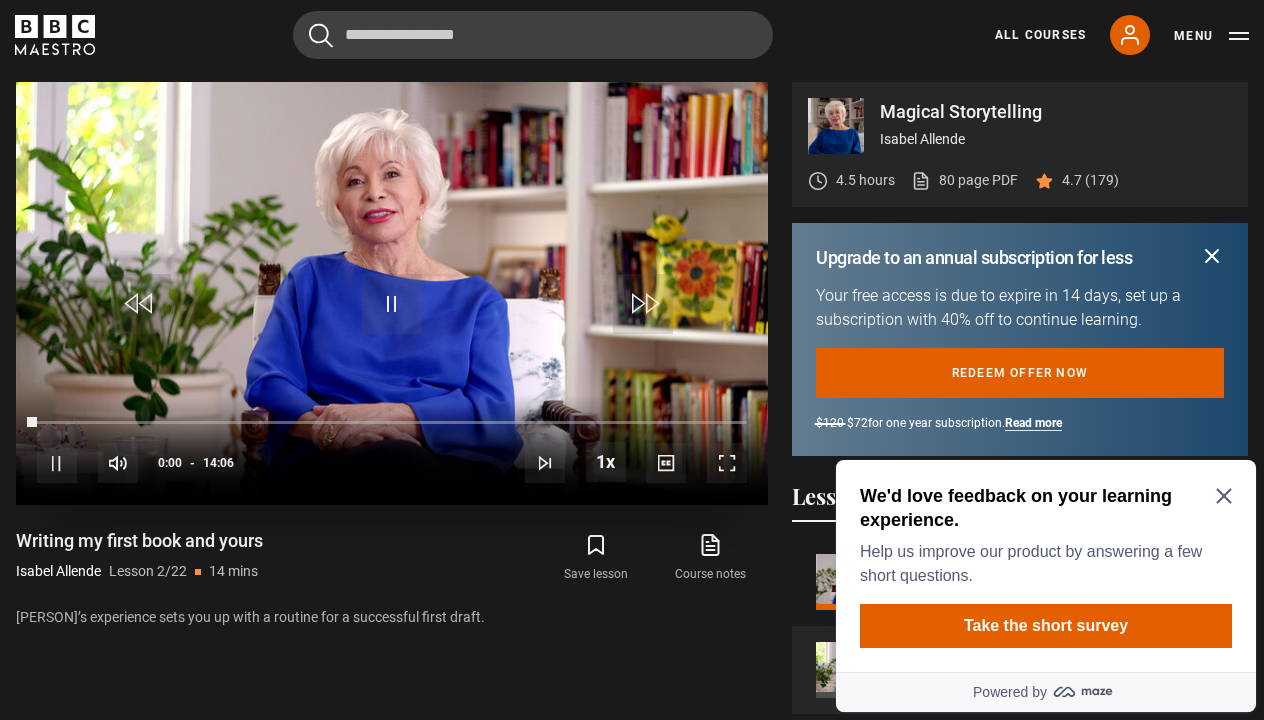 scroll, scrollTop: 0, scrollLeft: 0, axis: both 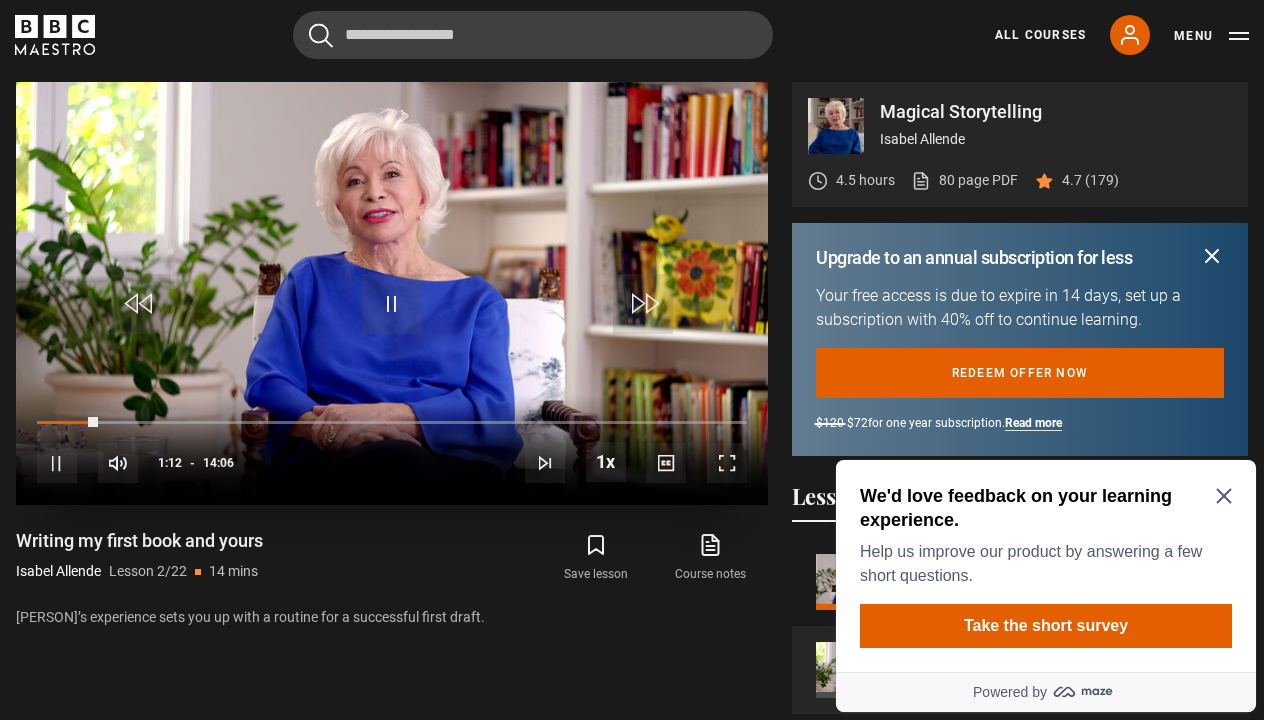 click at bounding box center (392, 304) 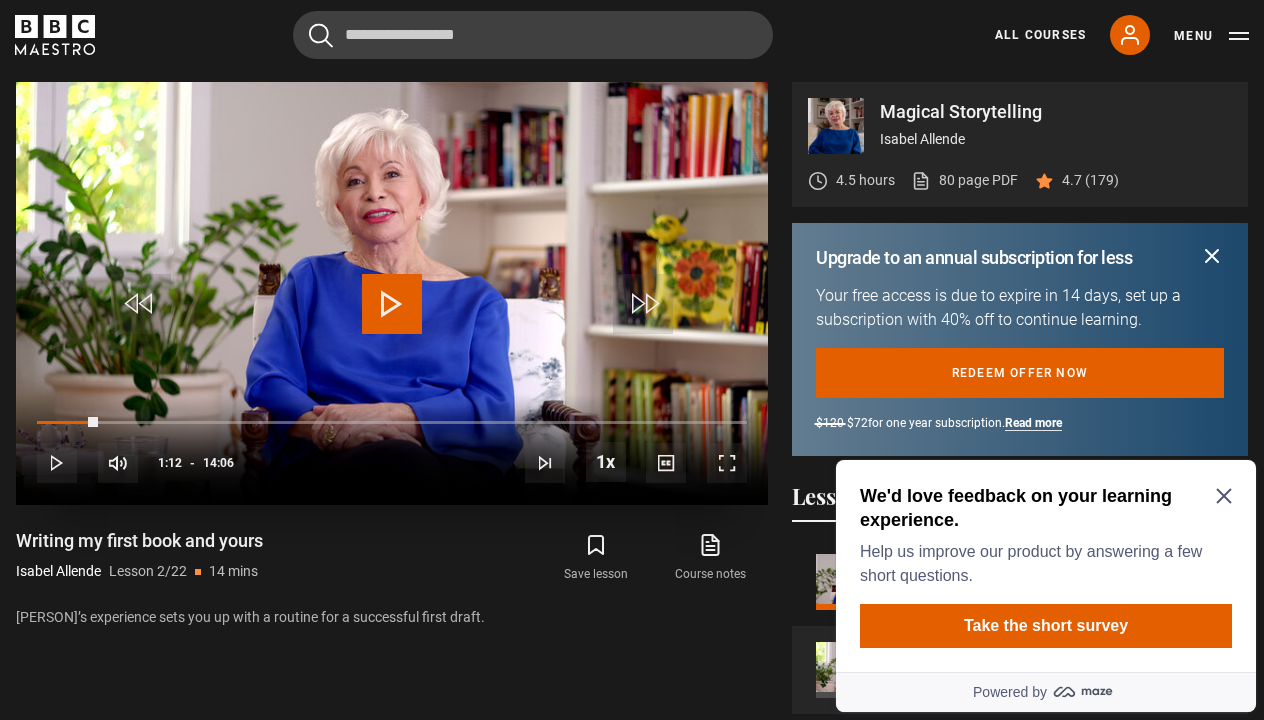 click at bounding box center [392, 304] 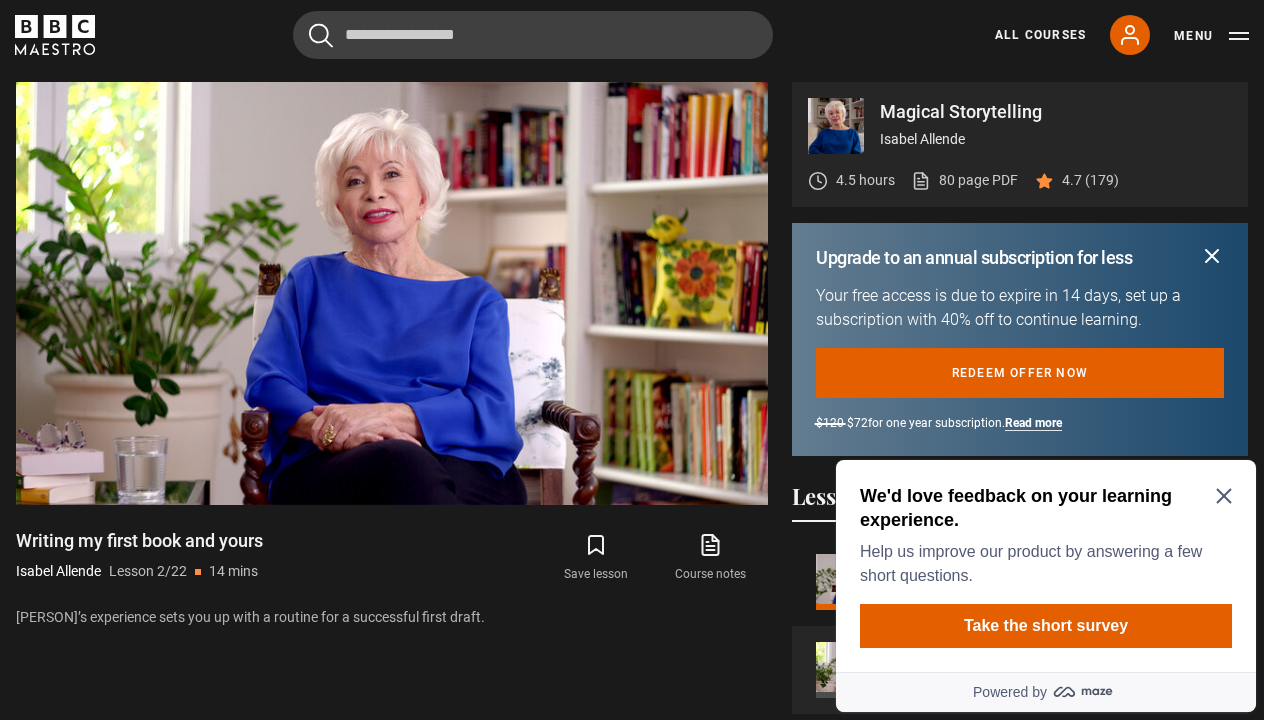 click 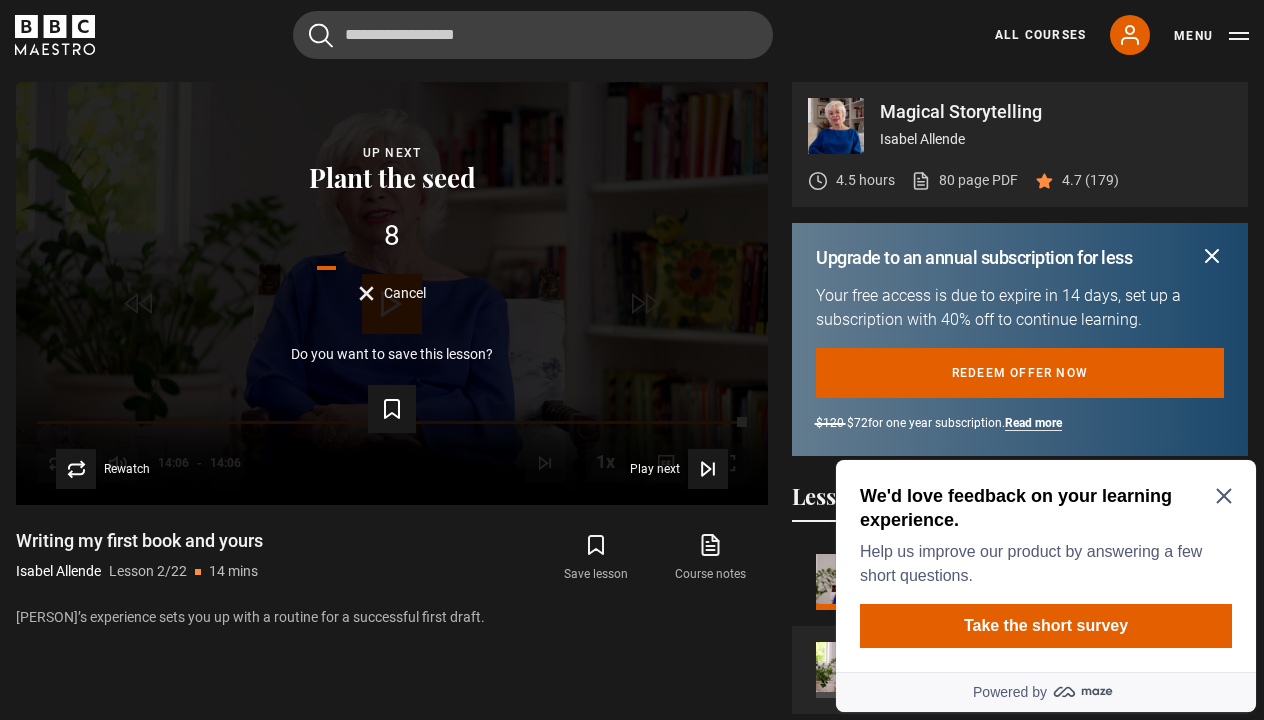 click 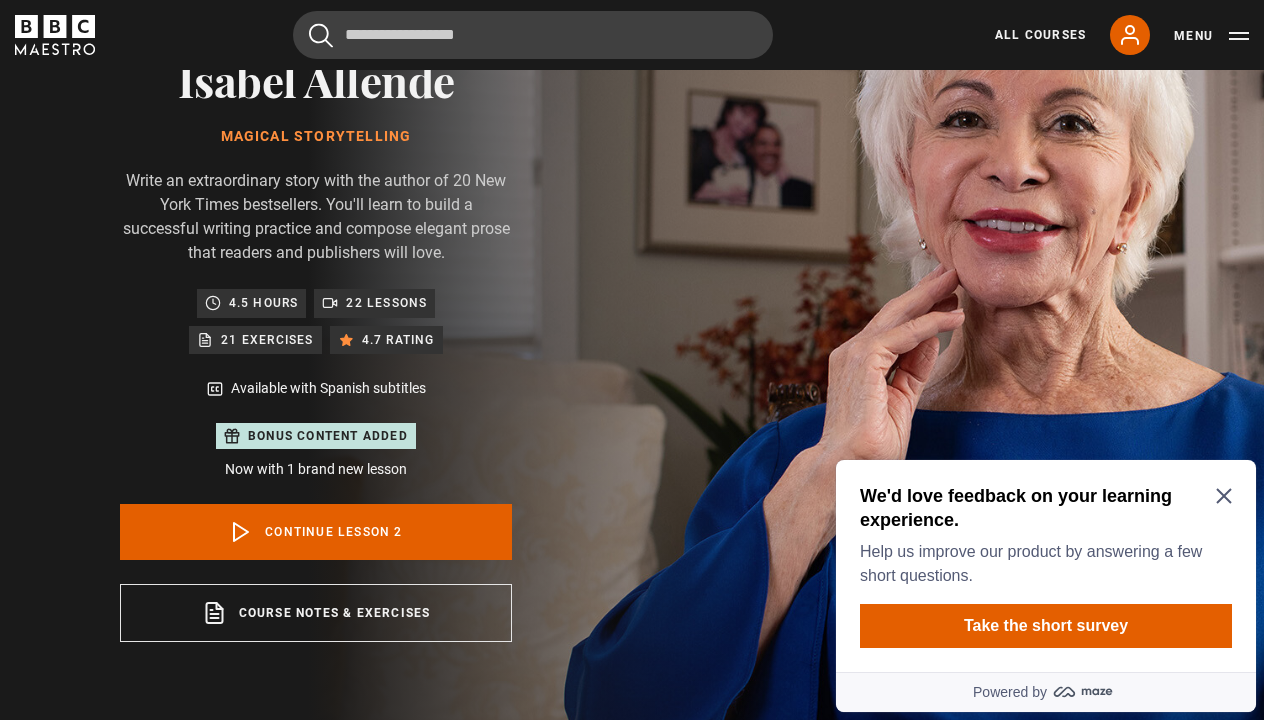 scroll, scrollTop: 285, scrollLeft: 0, axis: vertical 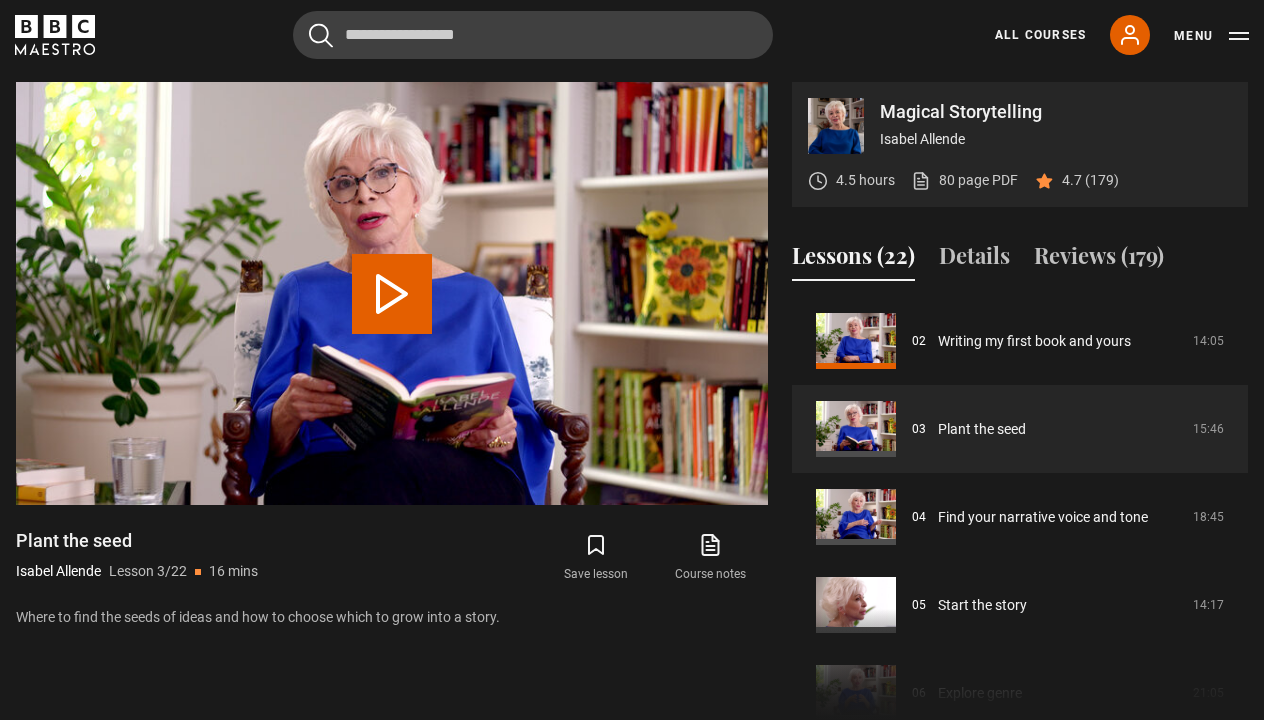 click 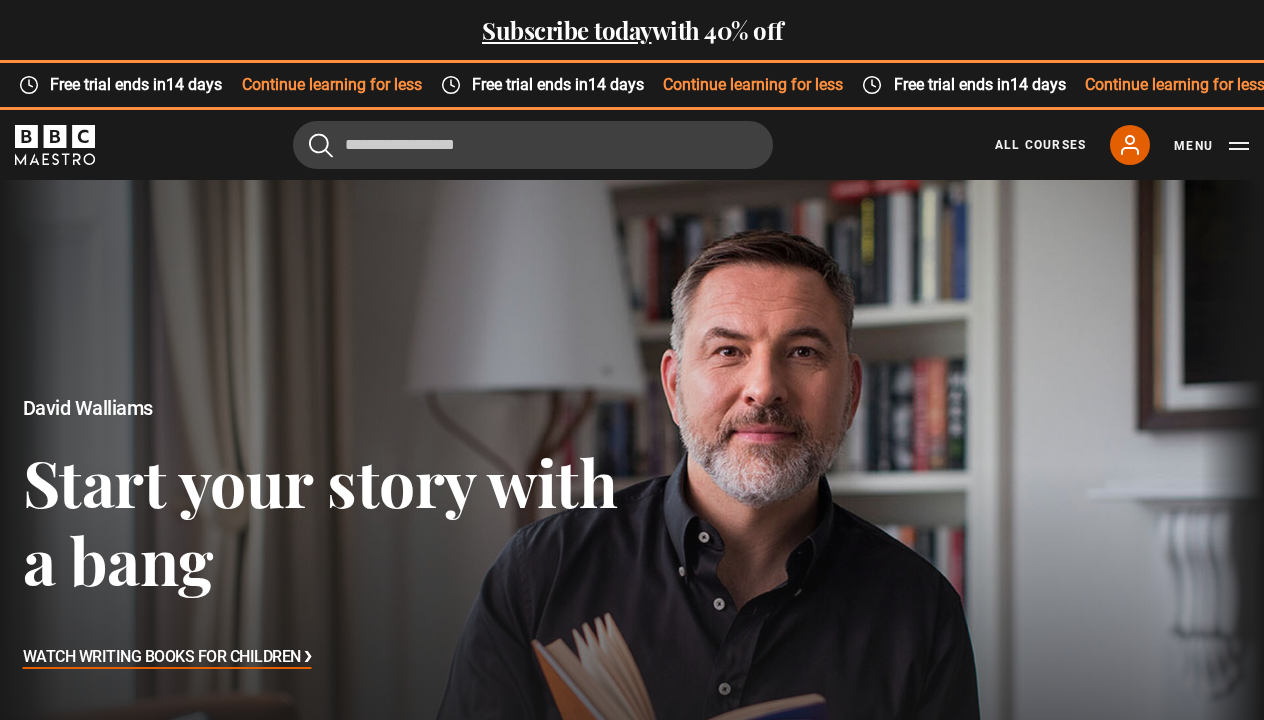 scroll, scrollTop: 0, scrollLeft: 0, axis: both 